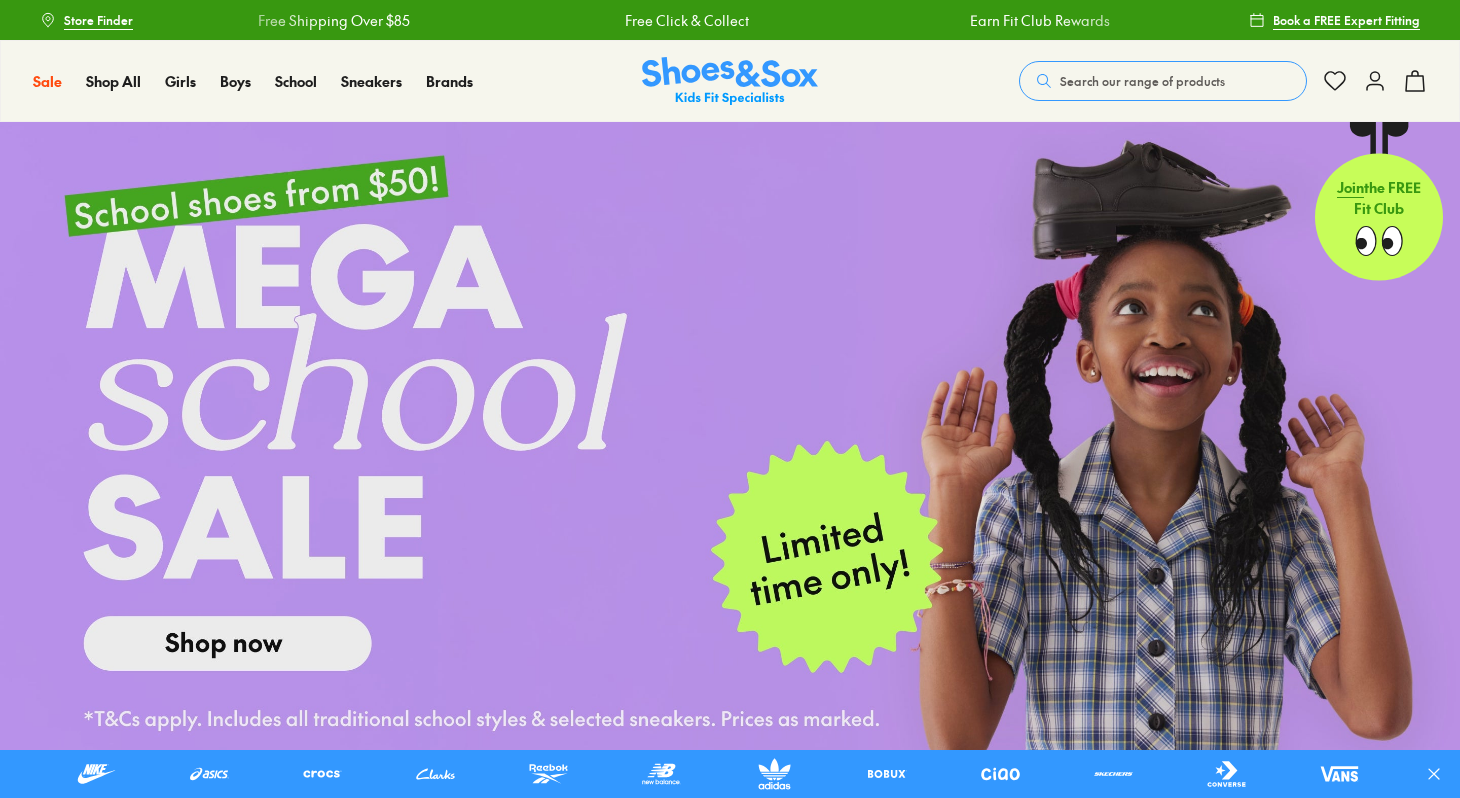 scroll, scrollTop: 0, scrollLeft: 0, axis: both 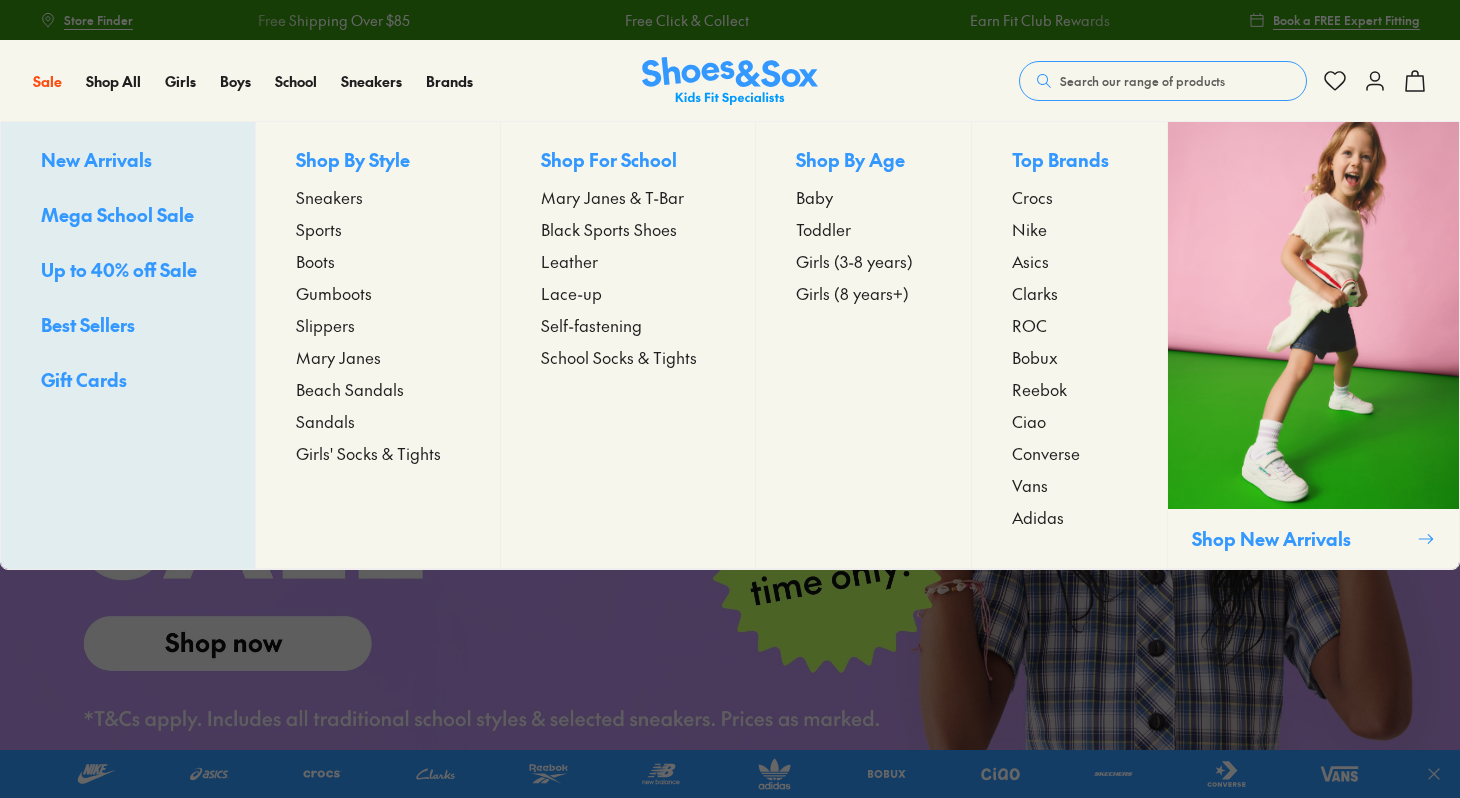 click on "Sneakers" at bounding box center [329, 197] 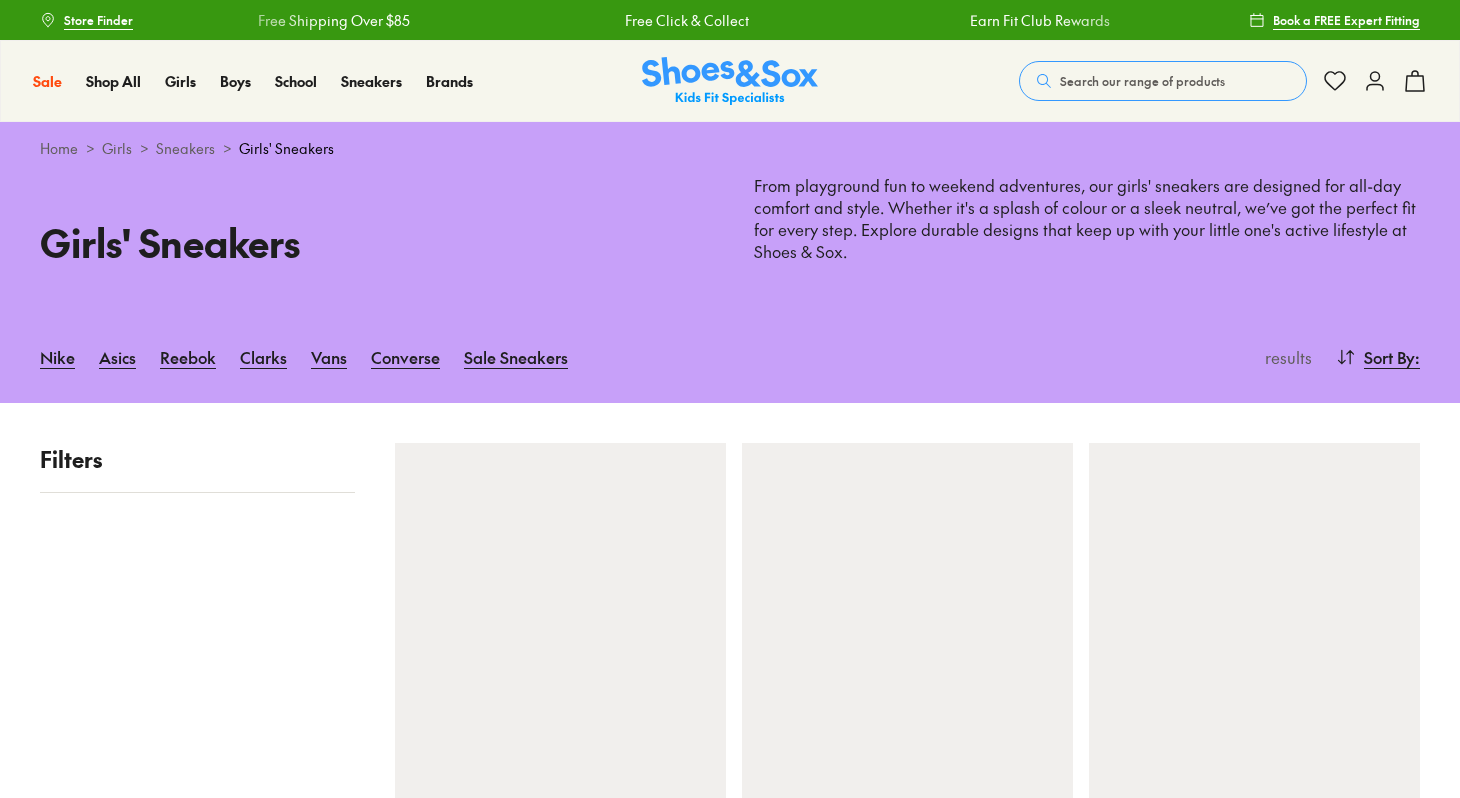 scroll, scrollTop: 0, scrollLeft: 0, axis: both 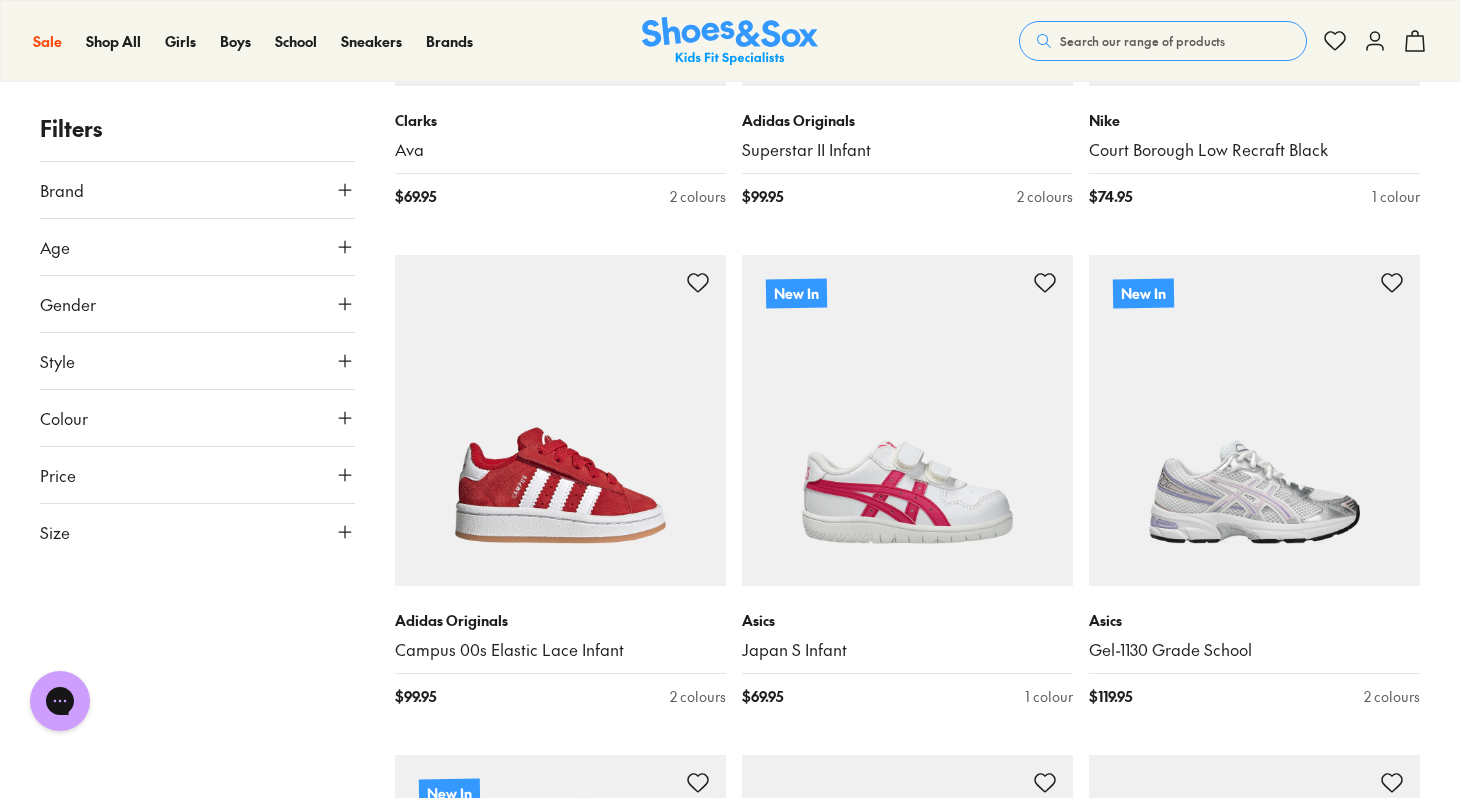 click on "Brand" at bounding box center [197, 190] 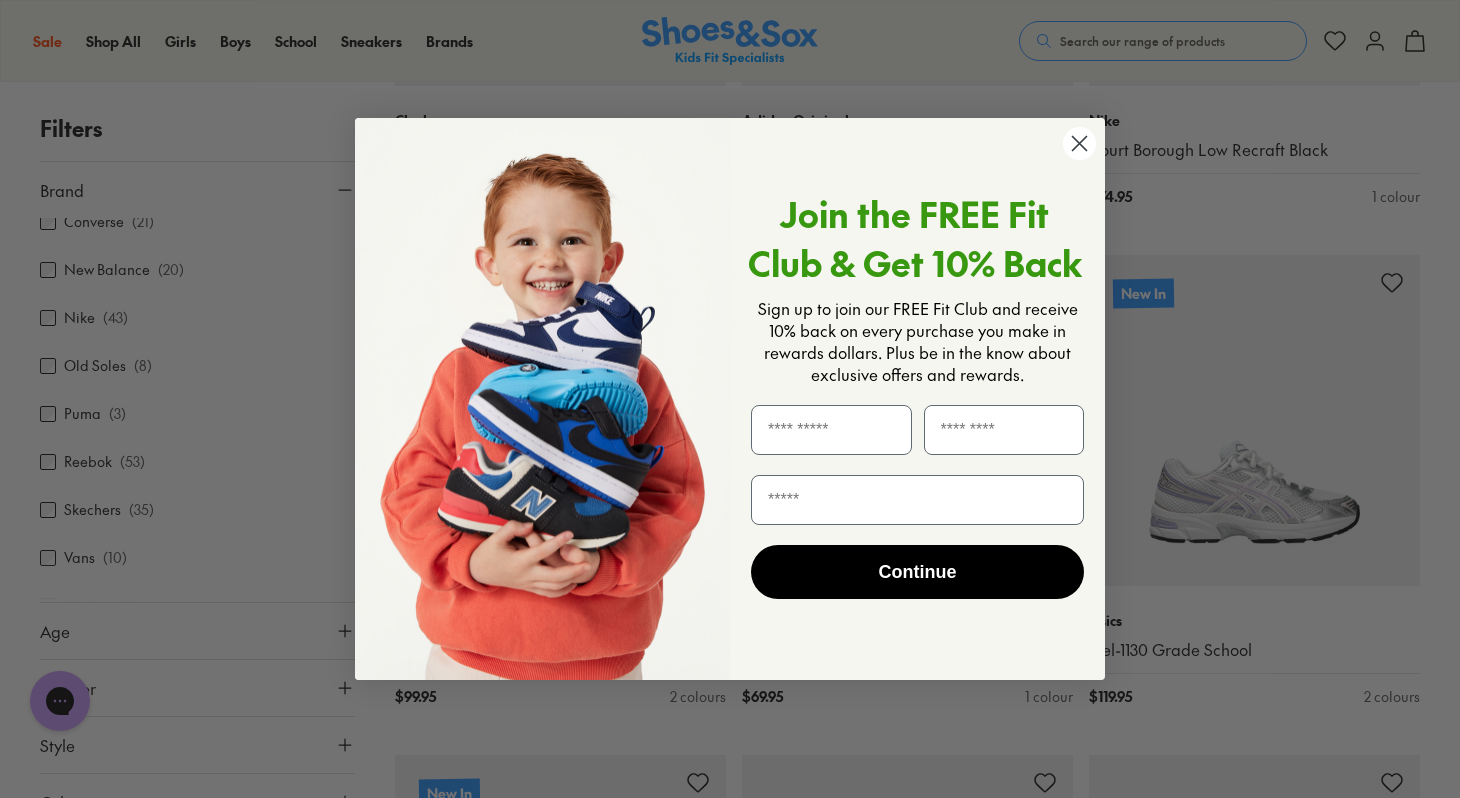 scroll, scrollTop: 260, scrollLeft: 0, axis: vertical 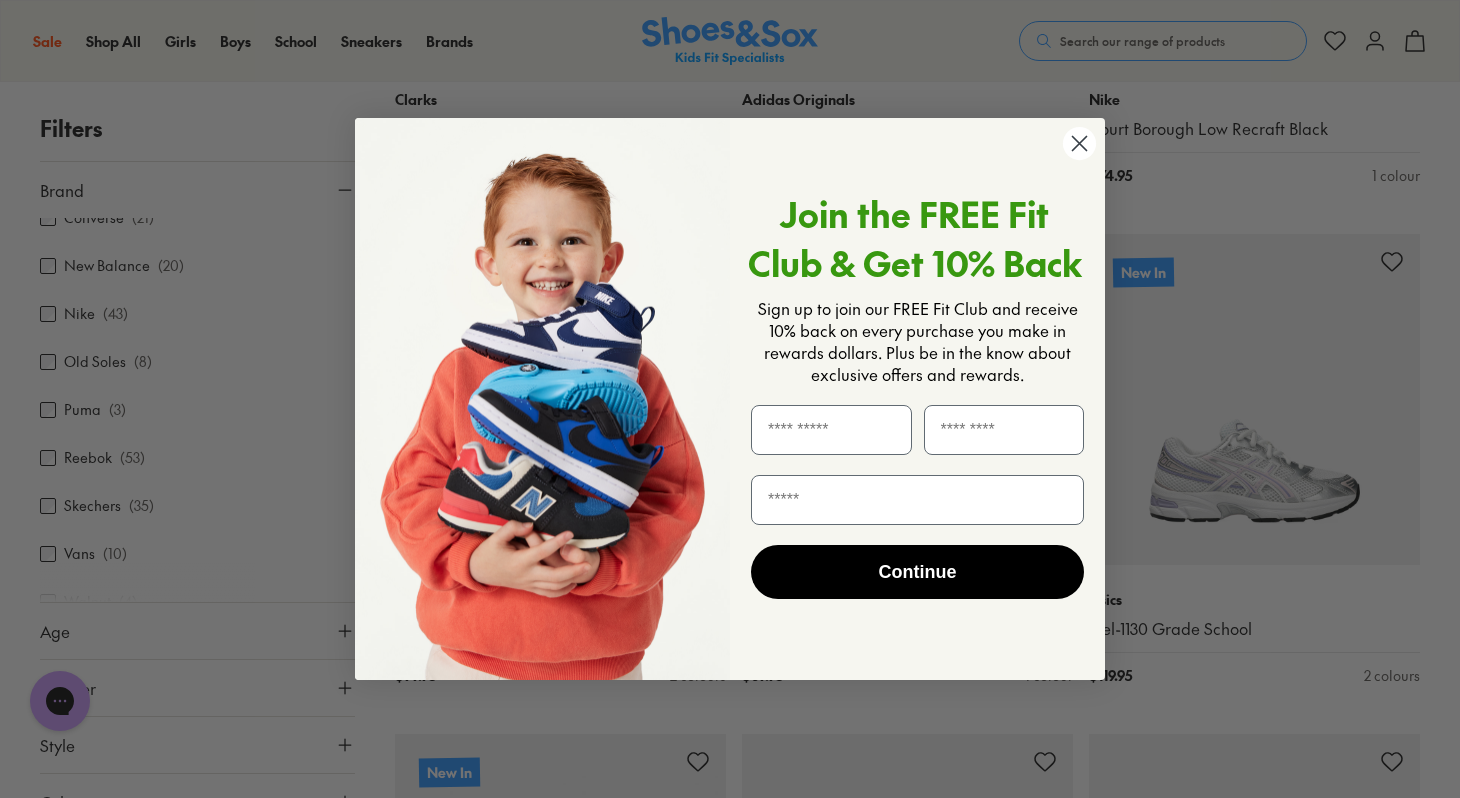 click 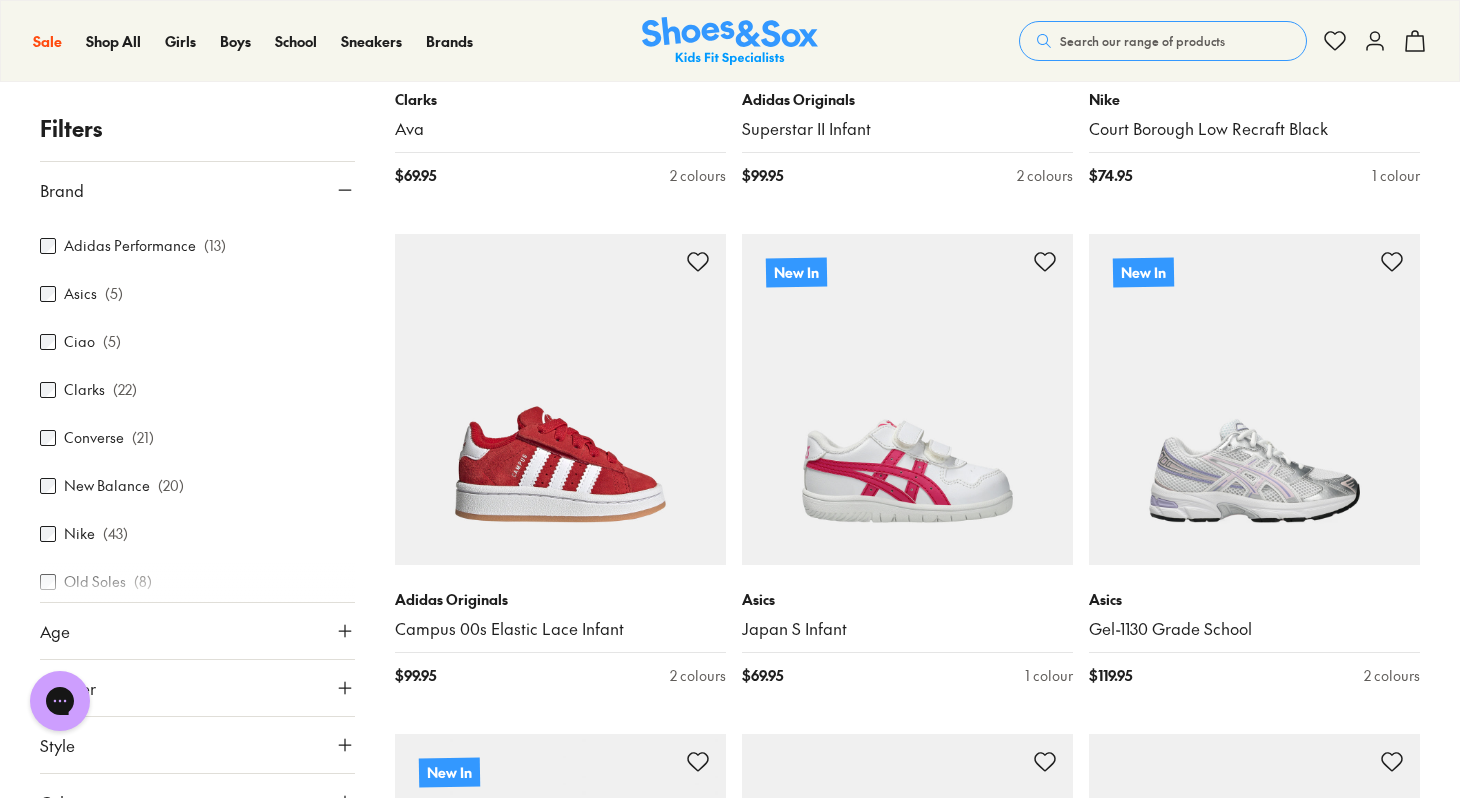 scroll, scrollTop: 0, scrollLeft: 0, axis: both 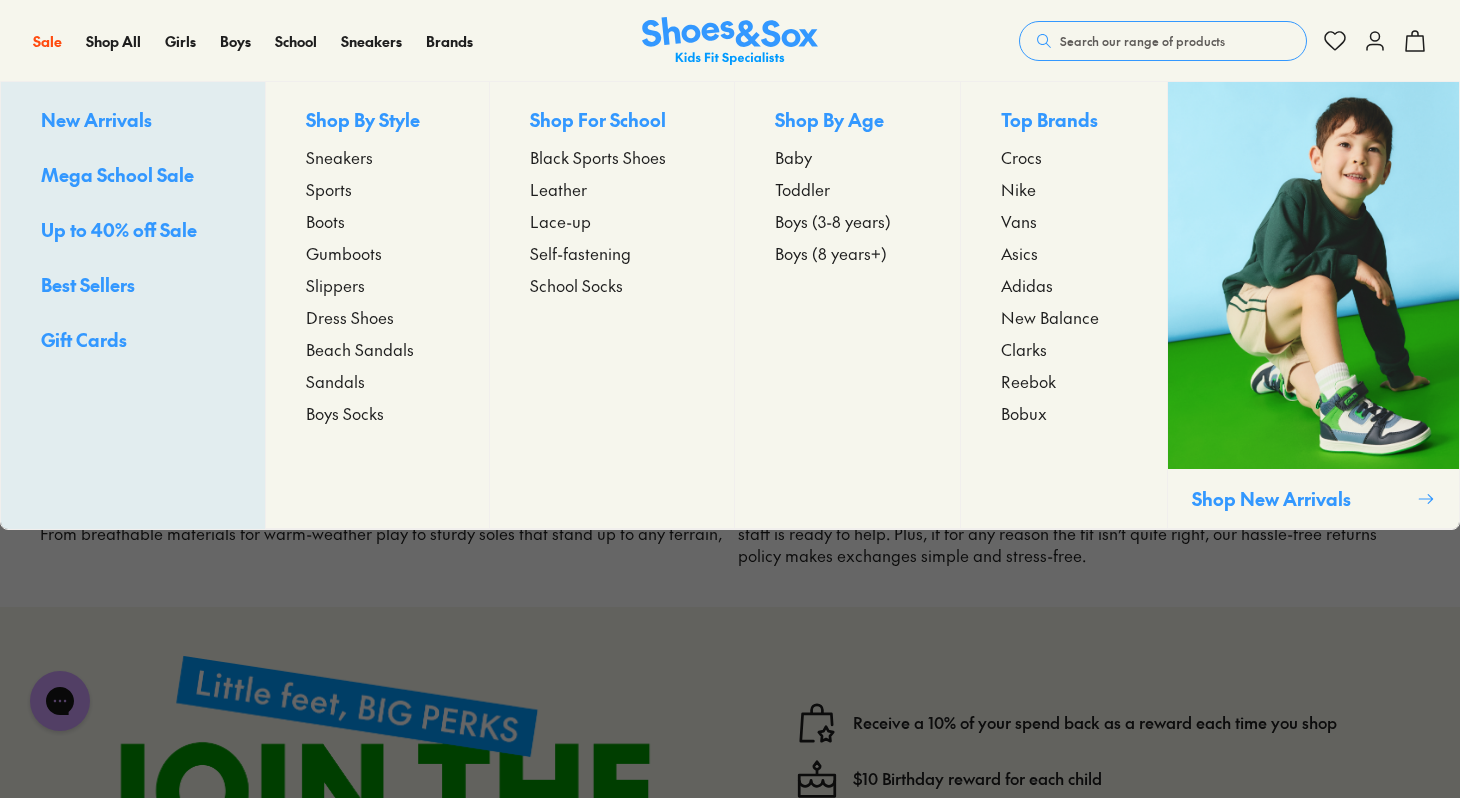 click on "Sports" at bounding box center (329, 189) 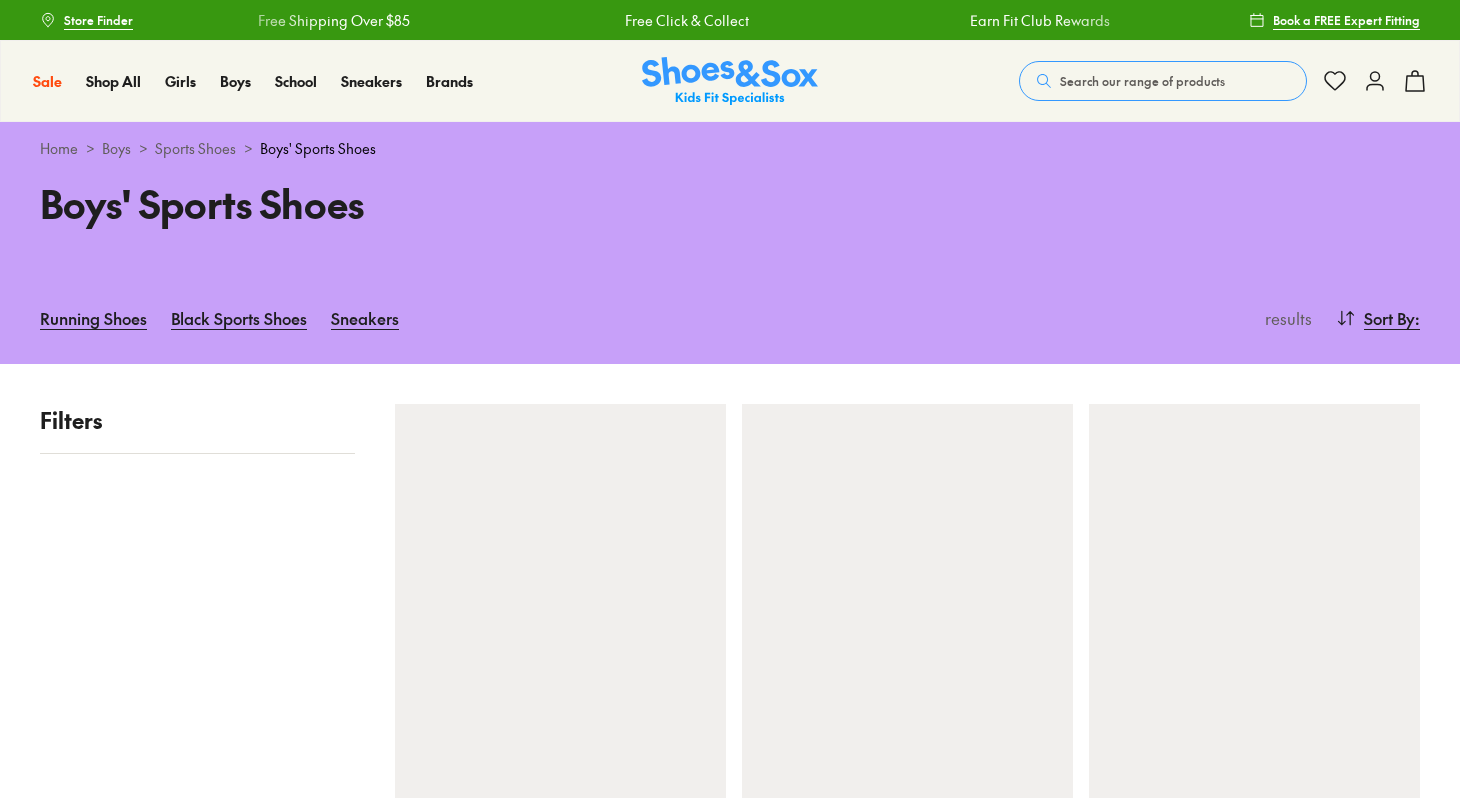 scroll, scrollTop: 0, scrollLeft: 0, axis: both 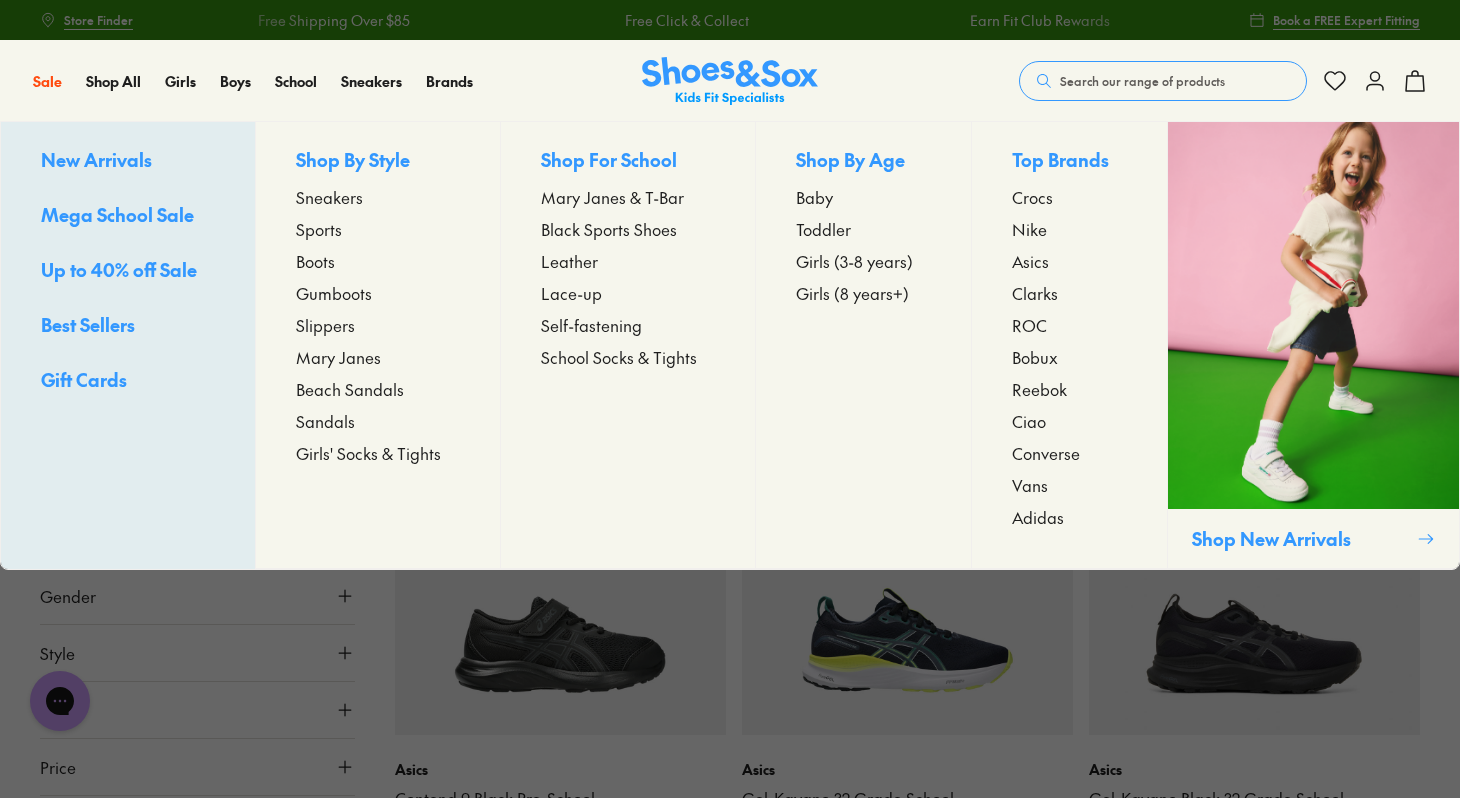 click on "Girls
New Arrivals
Mega School Sale
Up to 40% off Sale
Best Sellers
Gift Cards
Shop By Style
Sneakers
Sports
Boots
Gumboots
Slippers
Mary Janes" at bounding box center [192, 81] 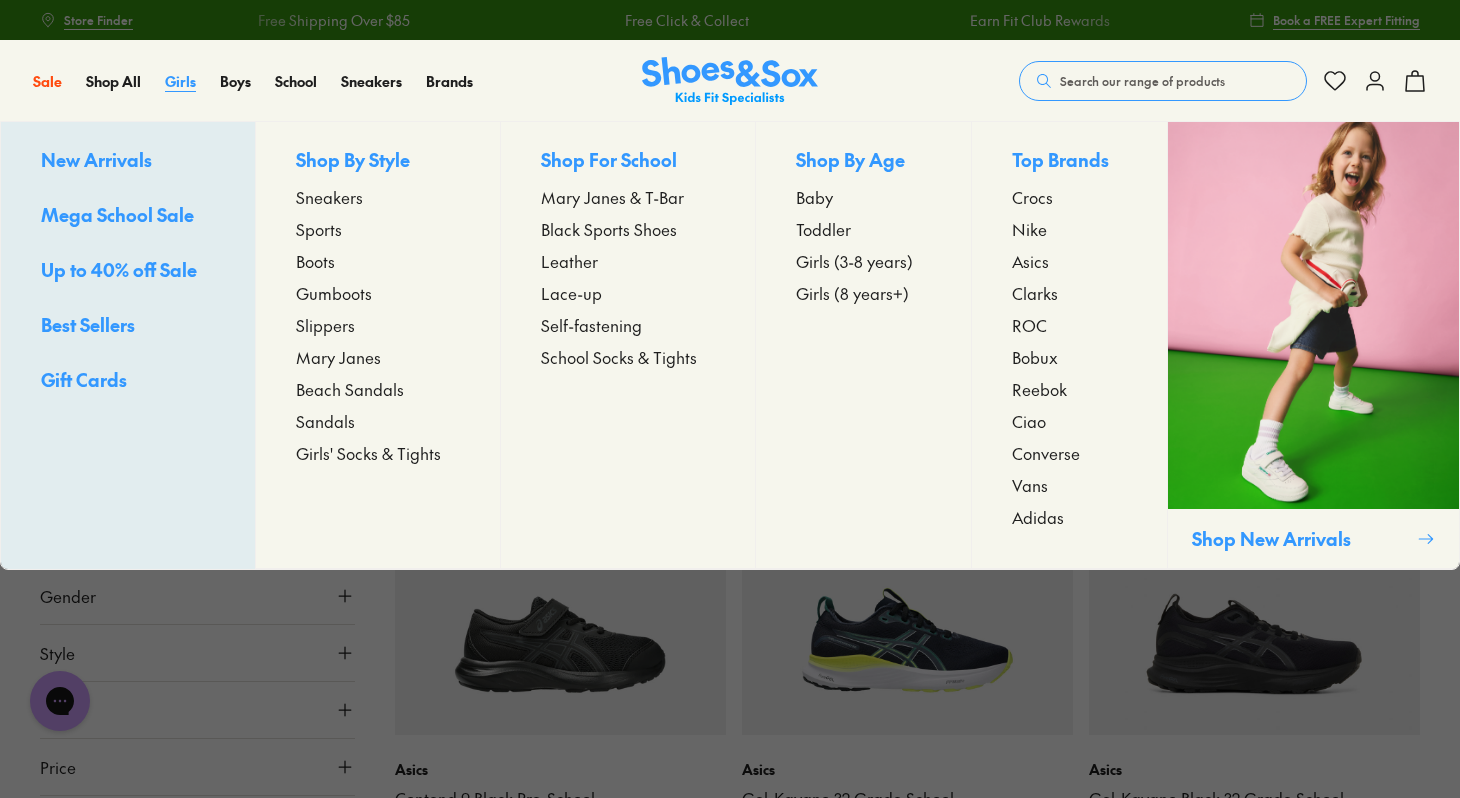 click on "Girls" at bounding box center (180, 81) 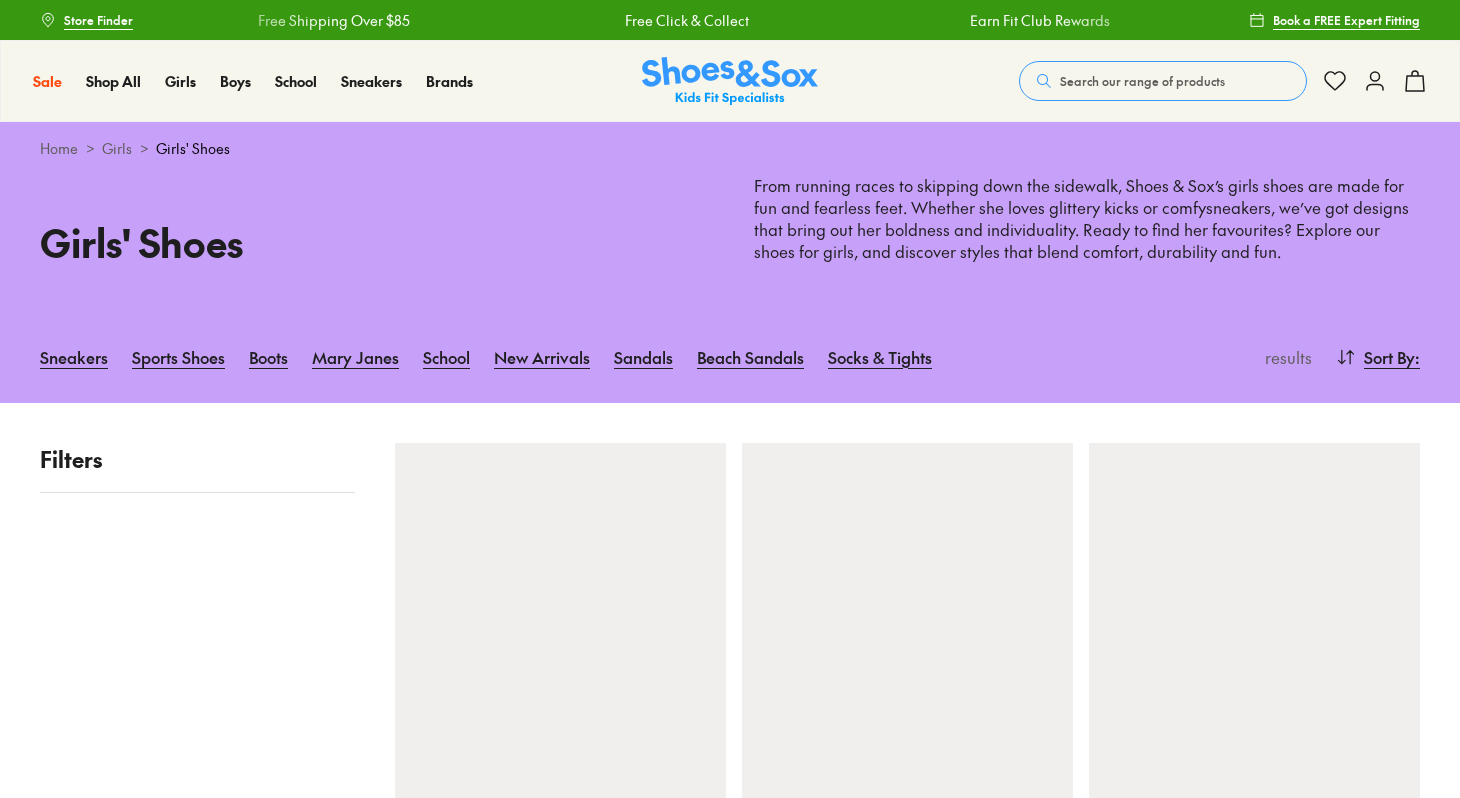 scroll, scrollTop: 0, scrollLeft: 0, axis: both 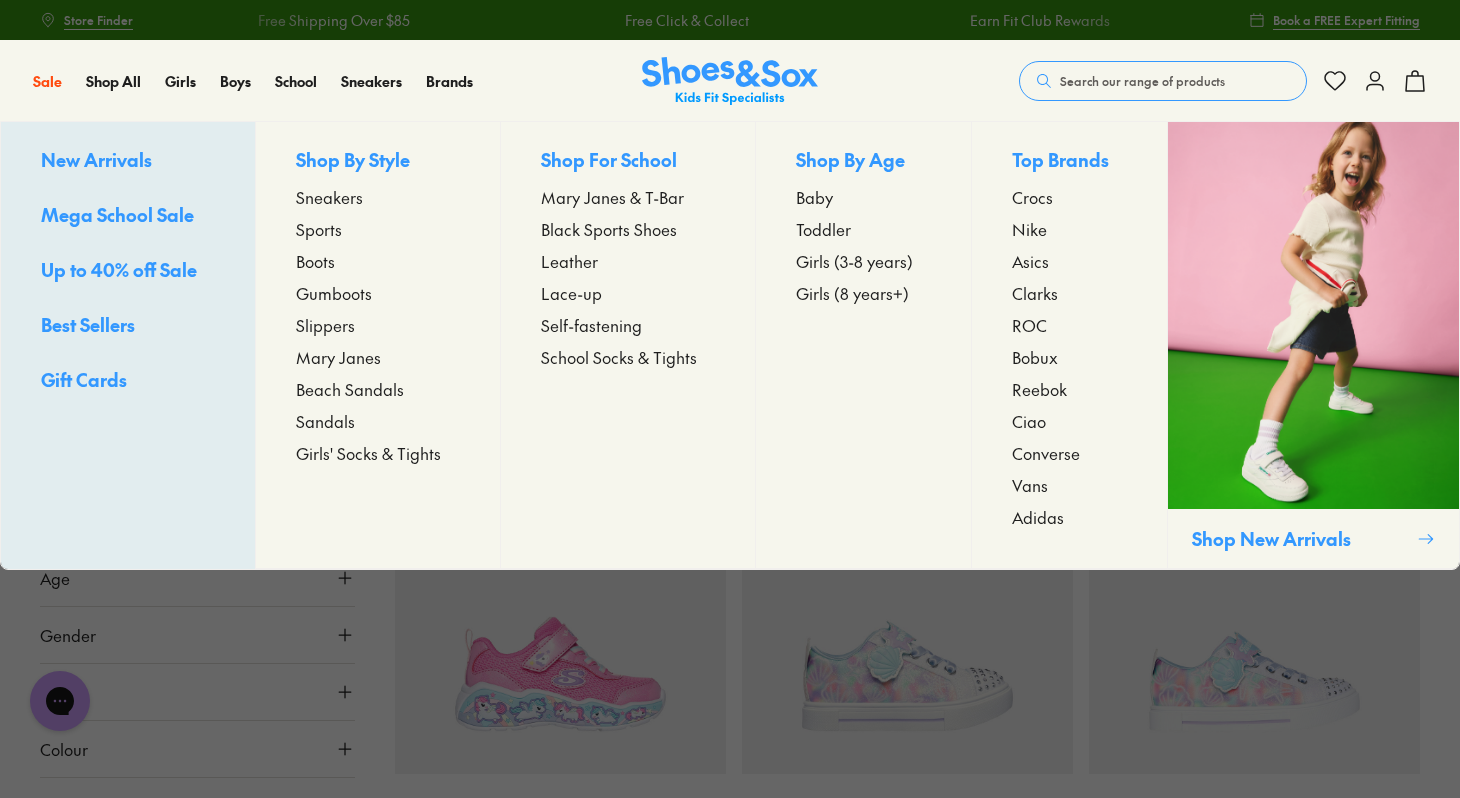 click on "Sports" at bounding box center (319, 229) 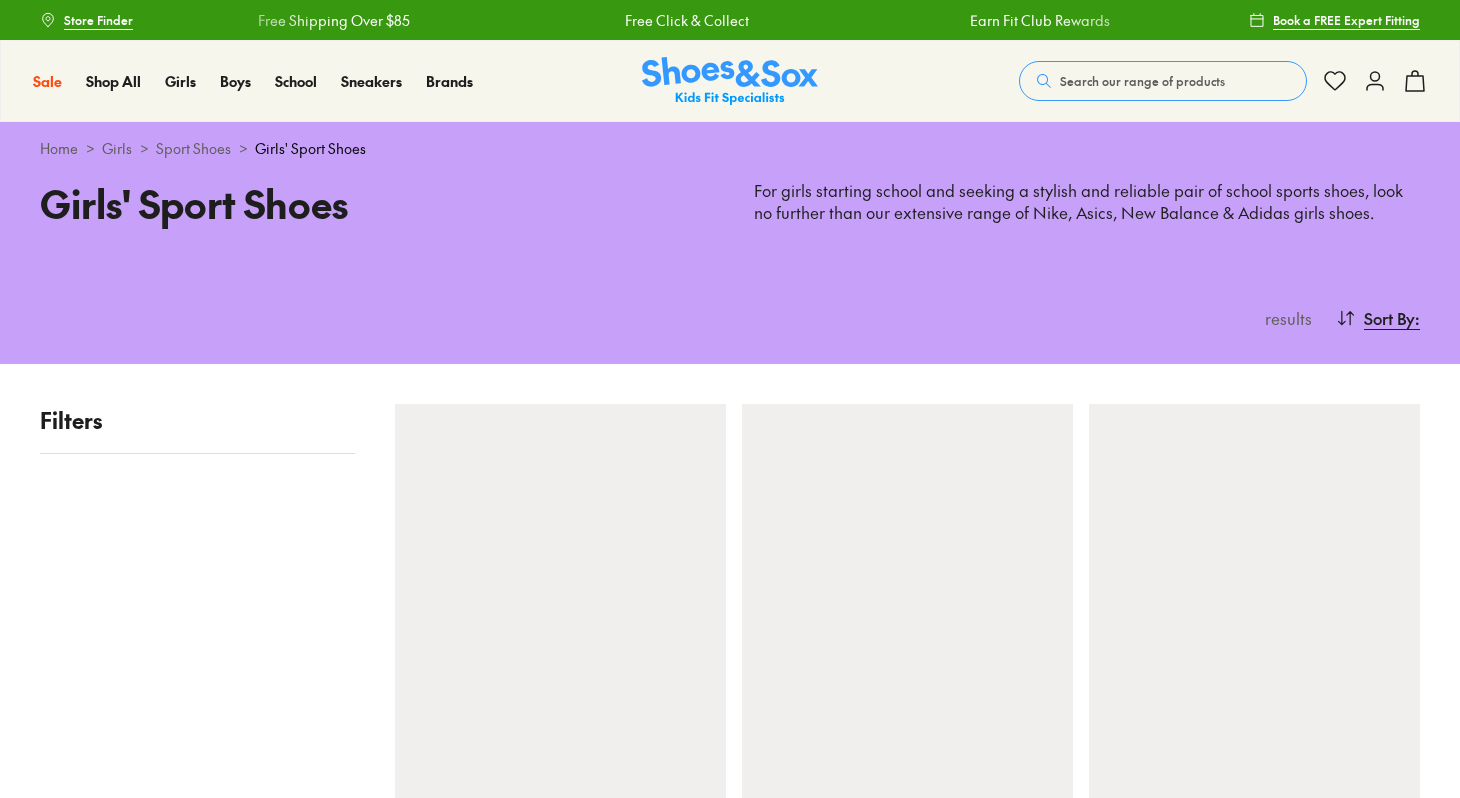 scroll, scrollTop: 0, scrollLeft: 0, axis: both 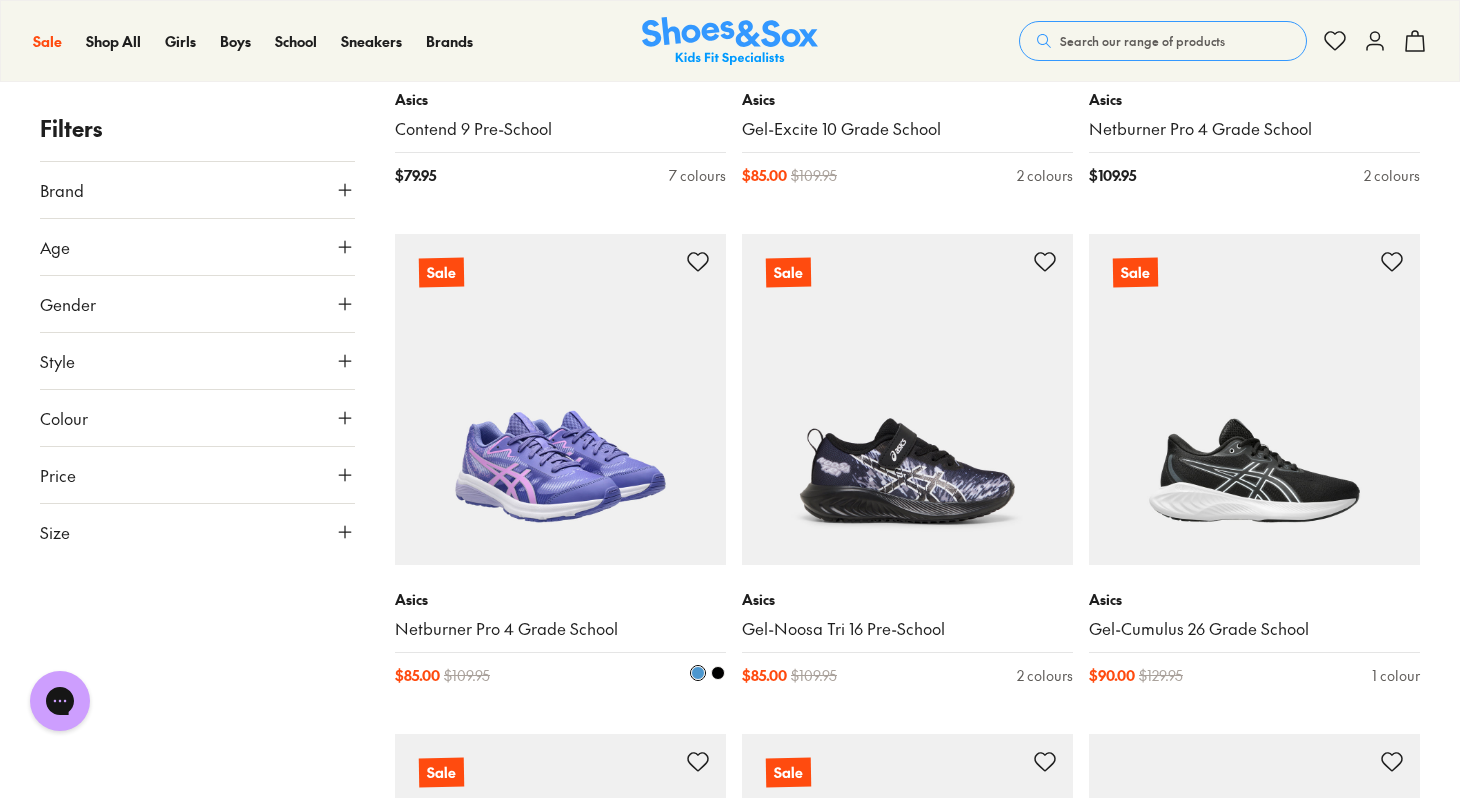 click at bounding box center (560, 399) 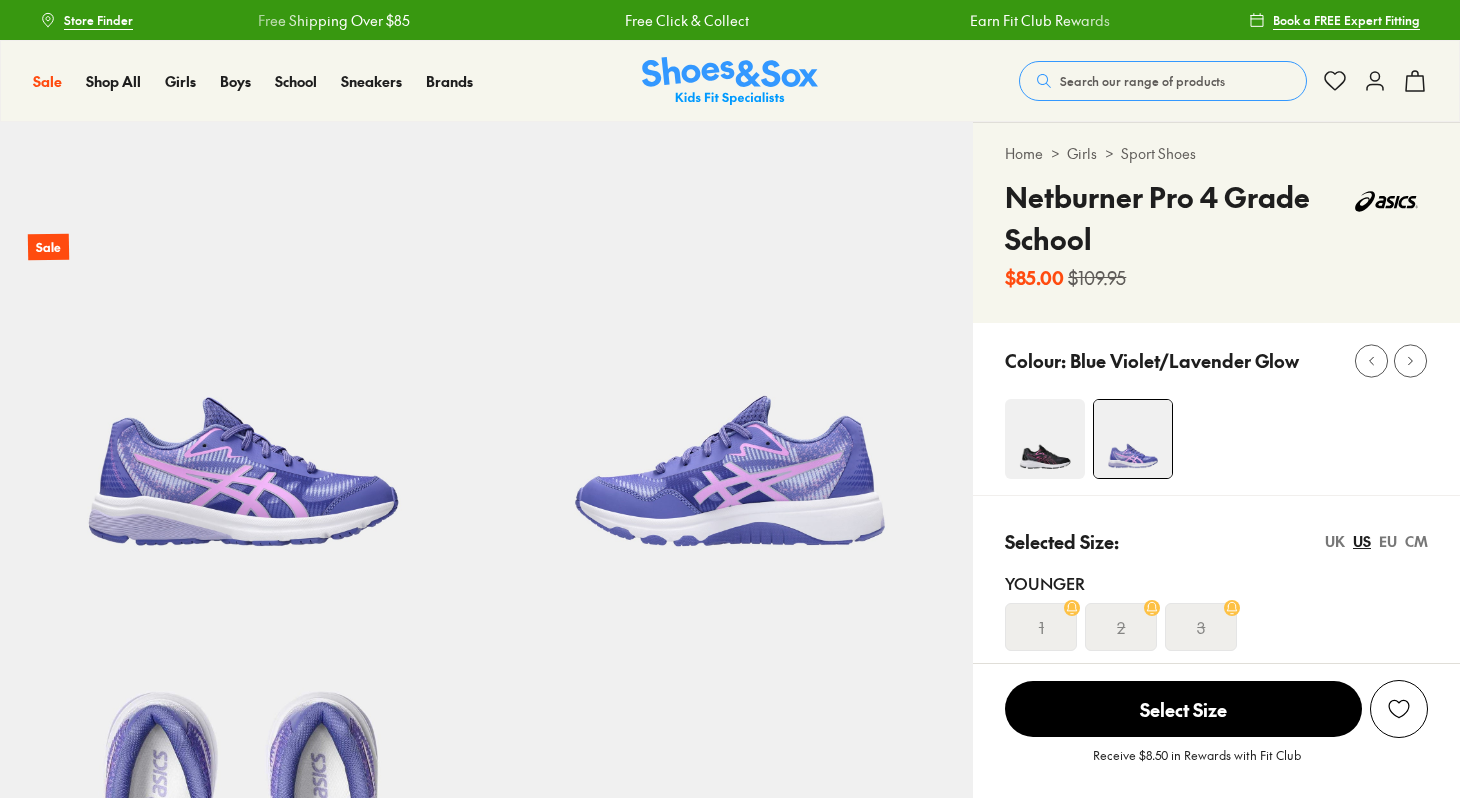 scroll, scrollTop: 0, scrollLeft: 0, axis: both 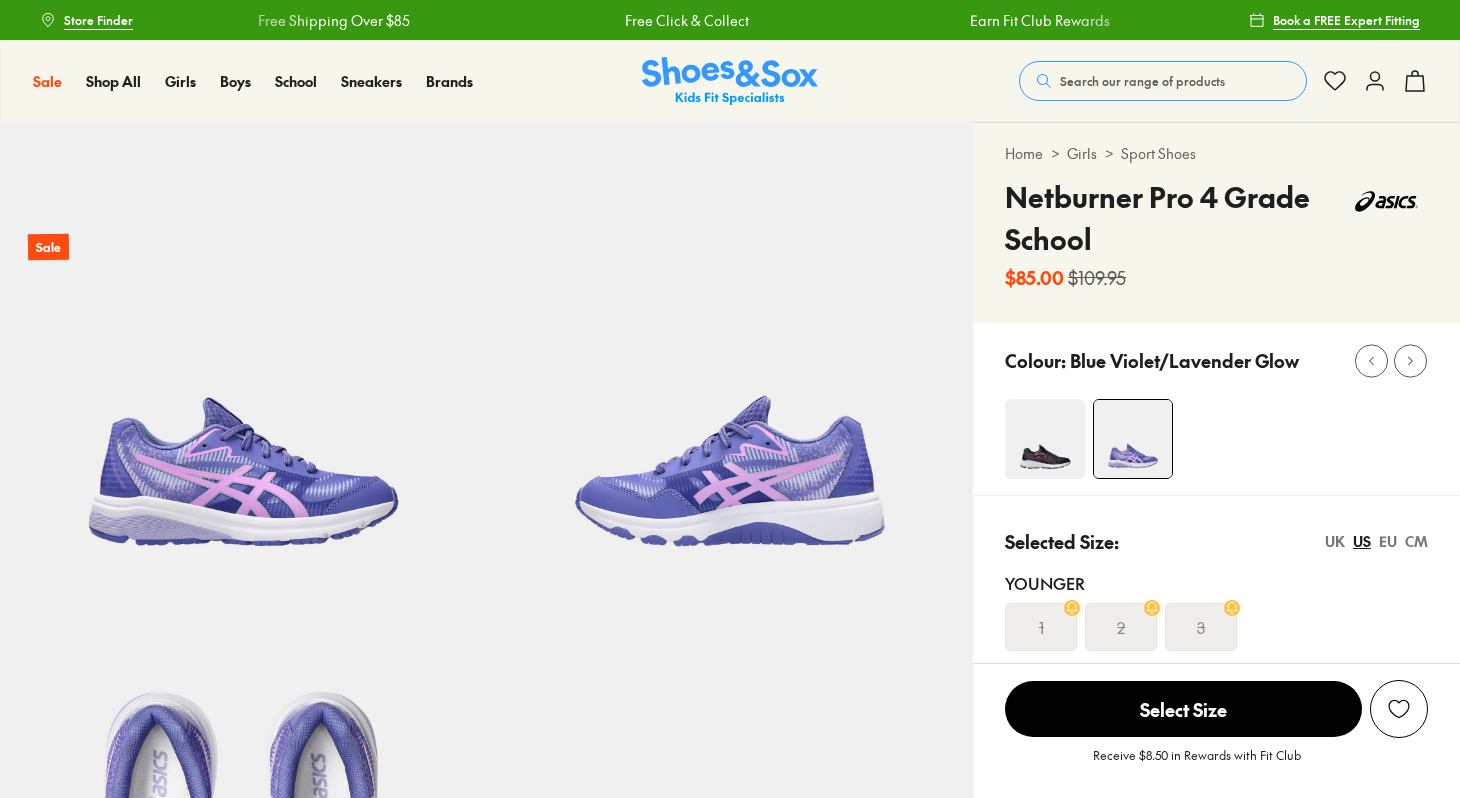 select on "*" 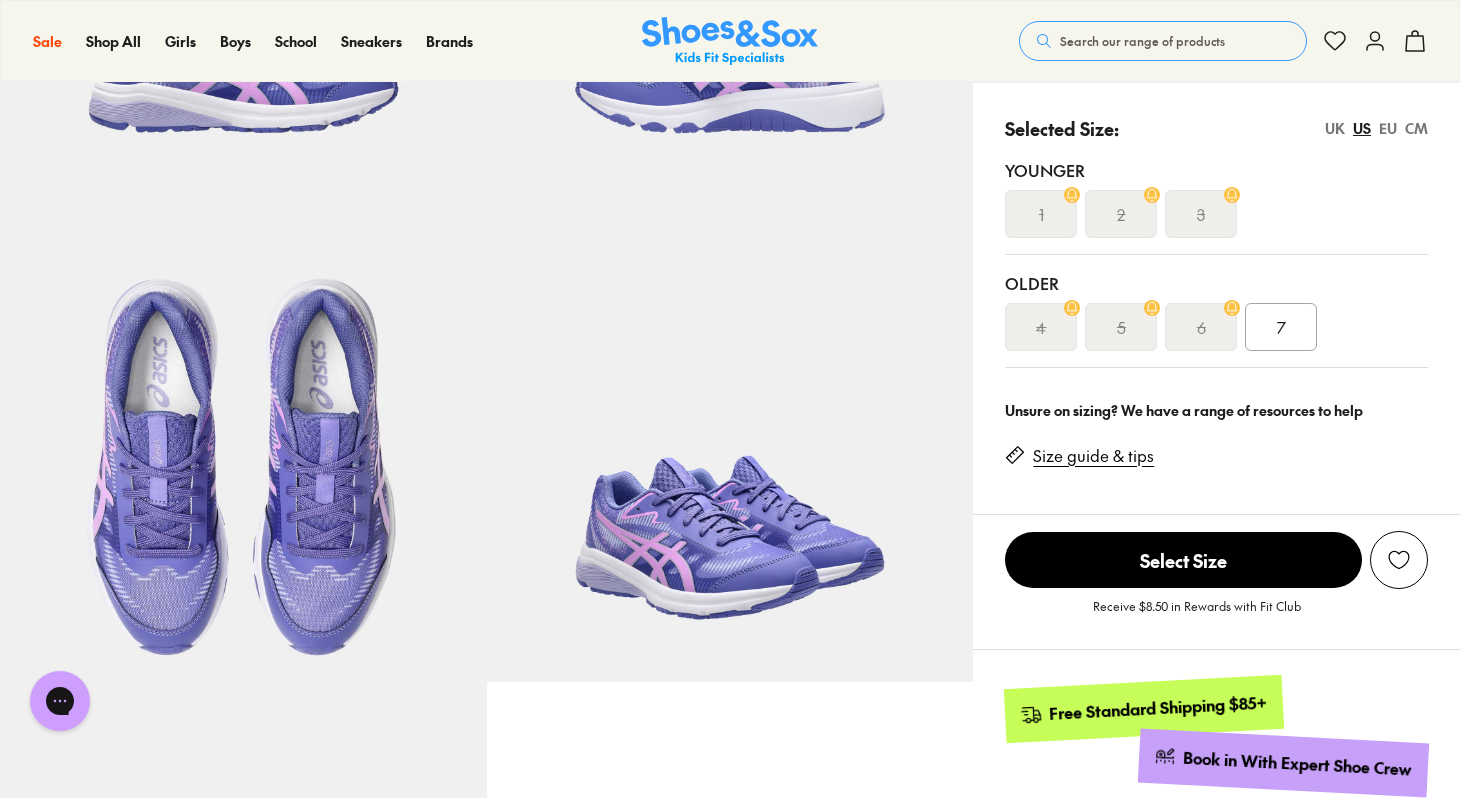 scroll, scrollTop: 414, scrollLeft: 0, axis: vertical 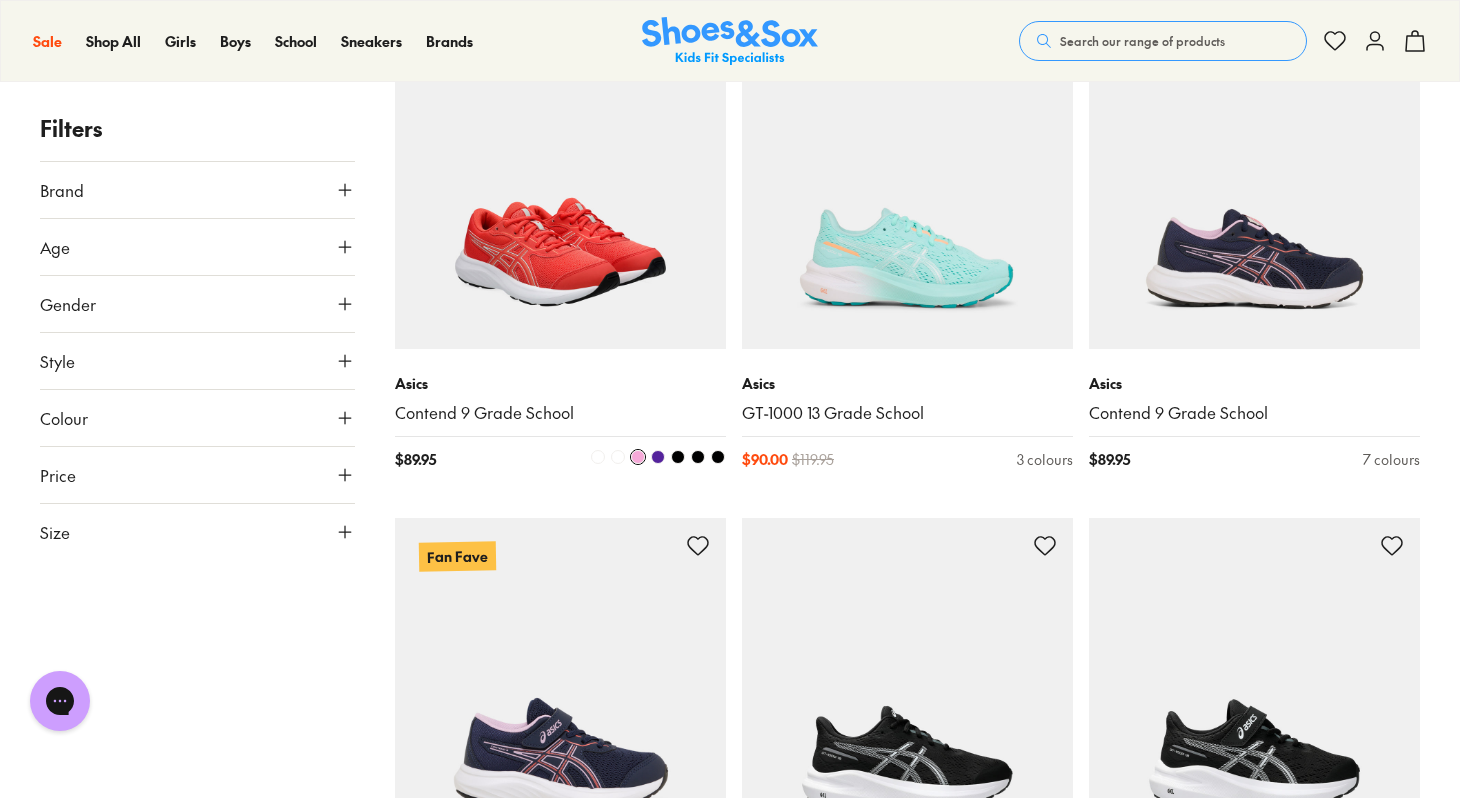 click at bounding box center [658, 457] 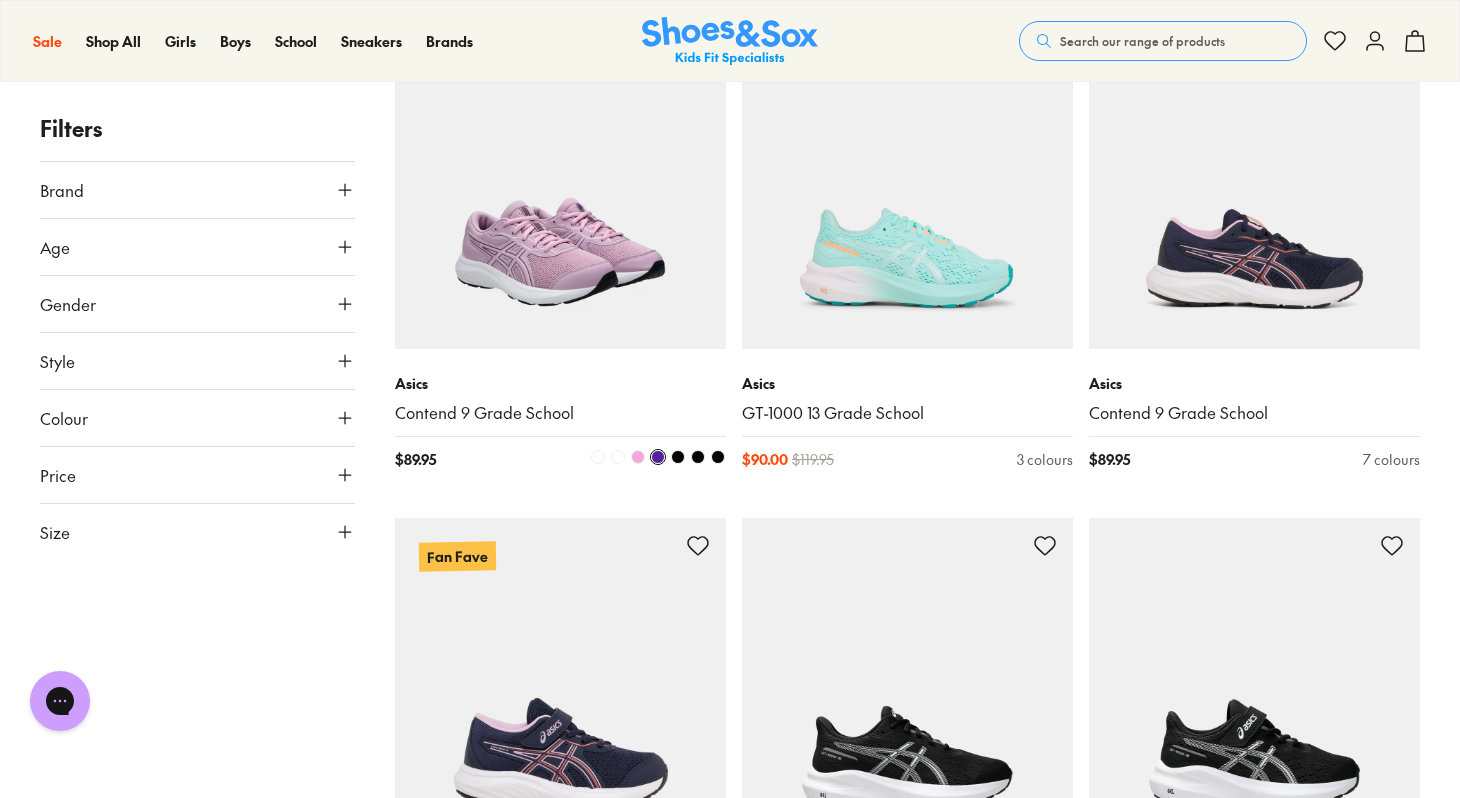 click at bounding box center (678, 457) 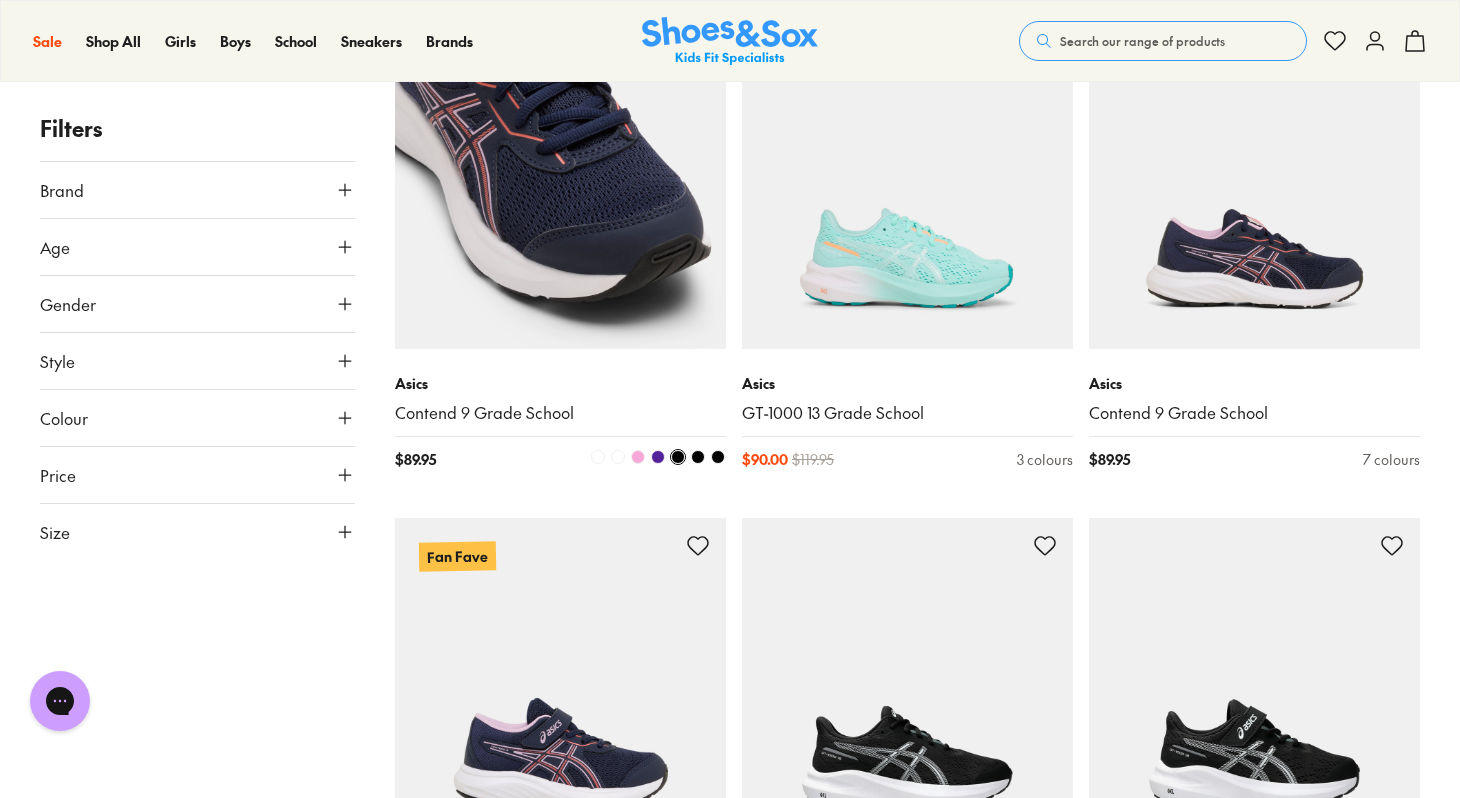 click on "Asics Contend 9 Grade School $ 89.95 7 colours" at bounding box center (560, 421) 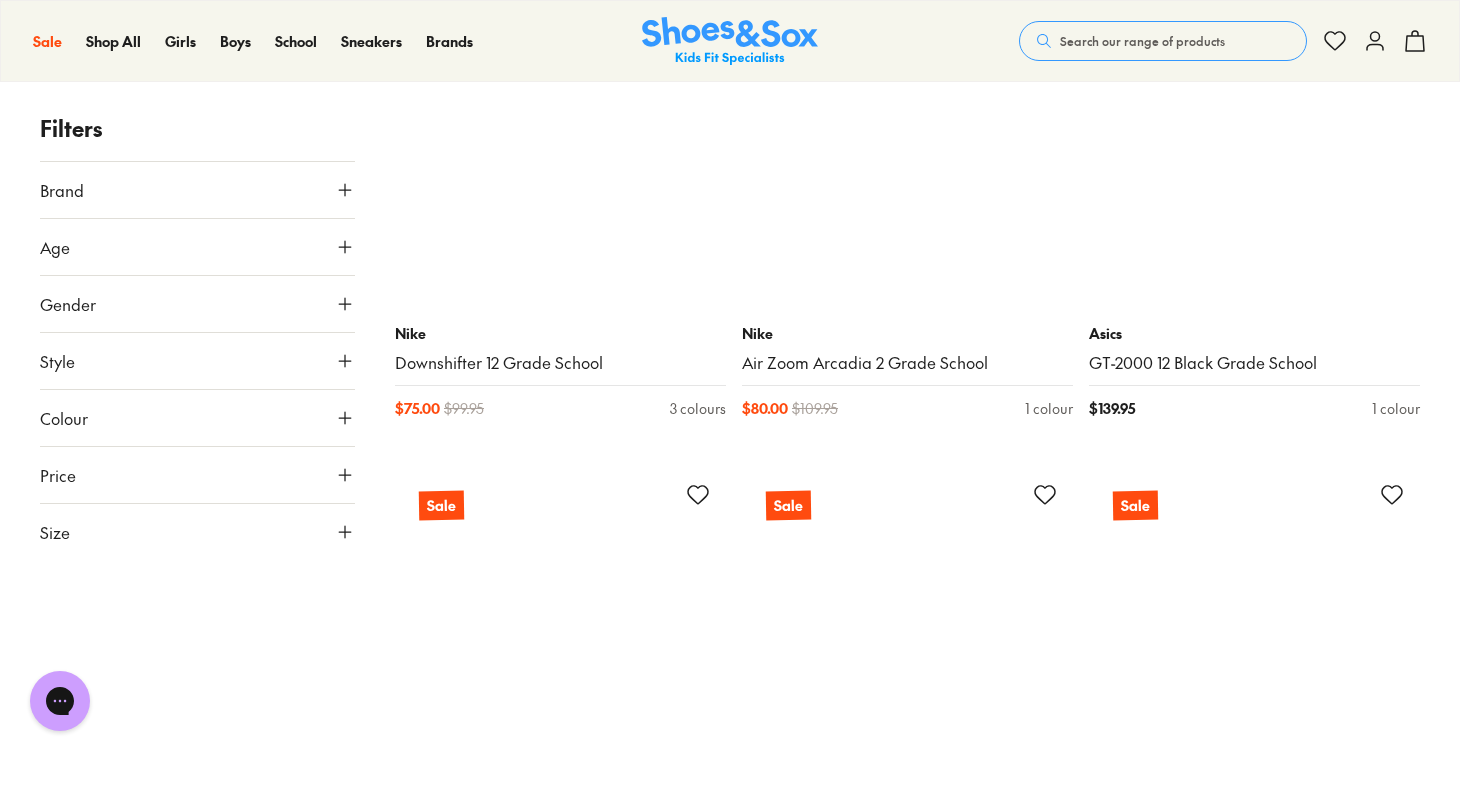 scroll, scrollTop: 10036, scrollLeft: 0, axis: vertical 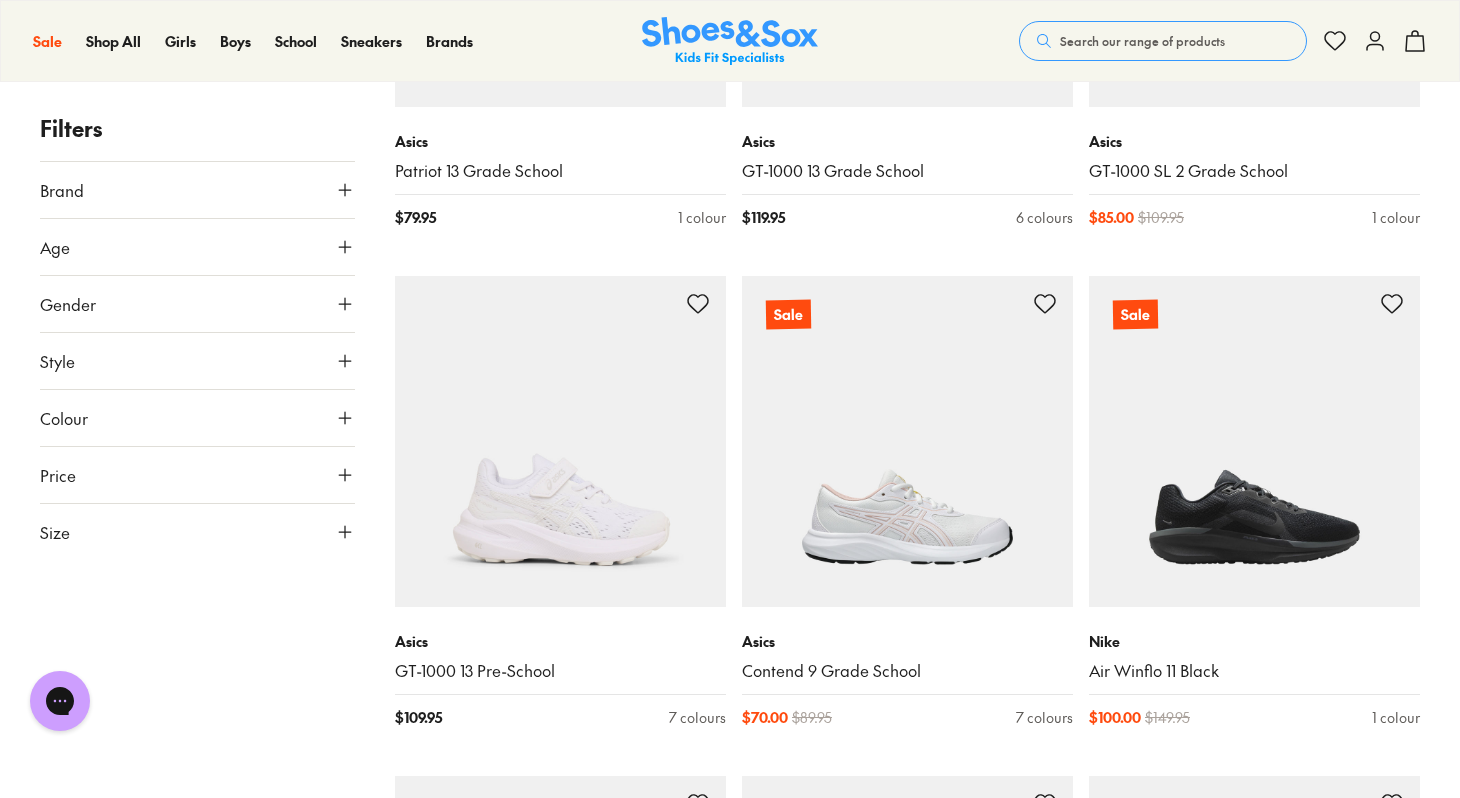 click on "Size" at bounding box center [197, 532] 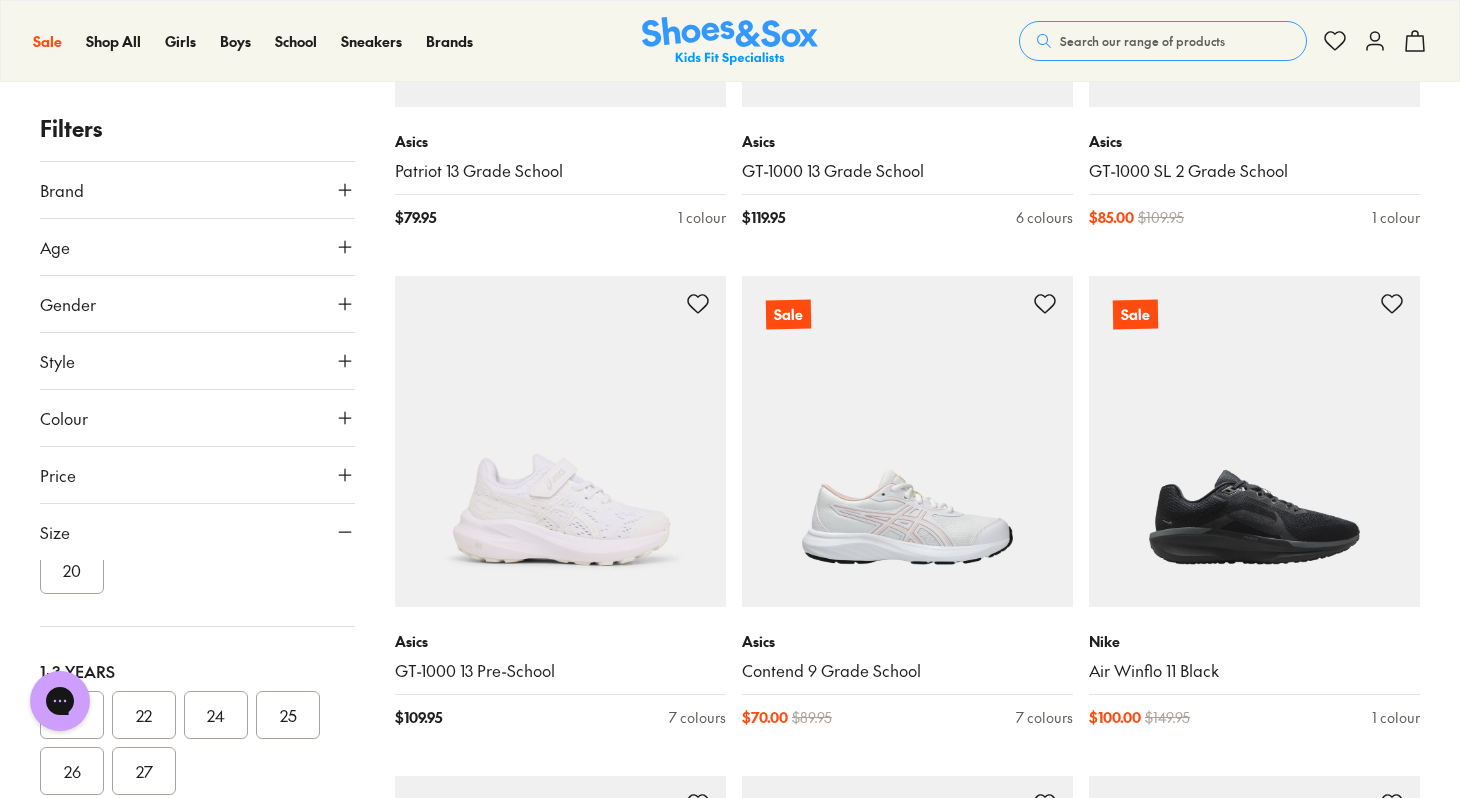 scroll, scrollTop: 129, scrollLeft: 0, axis: vertical 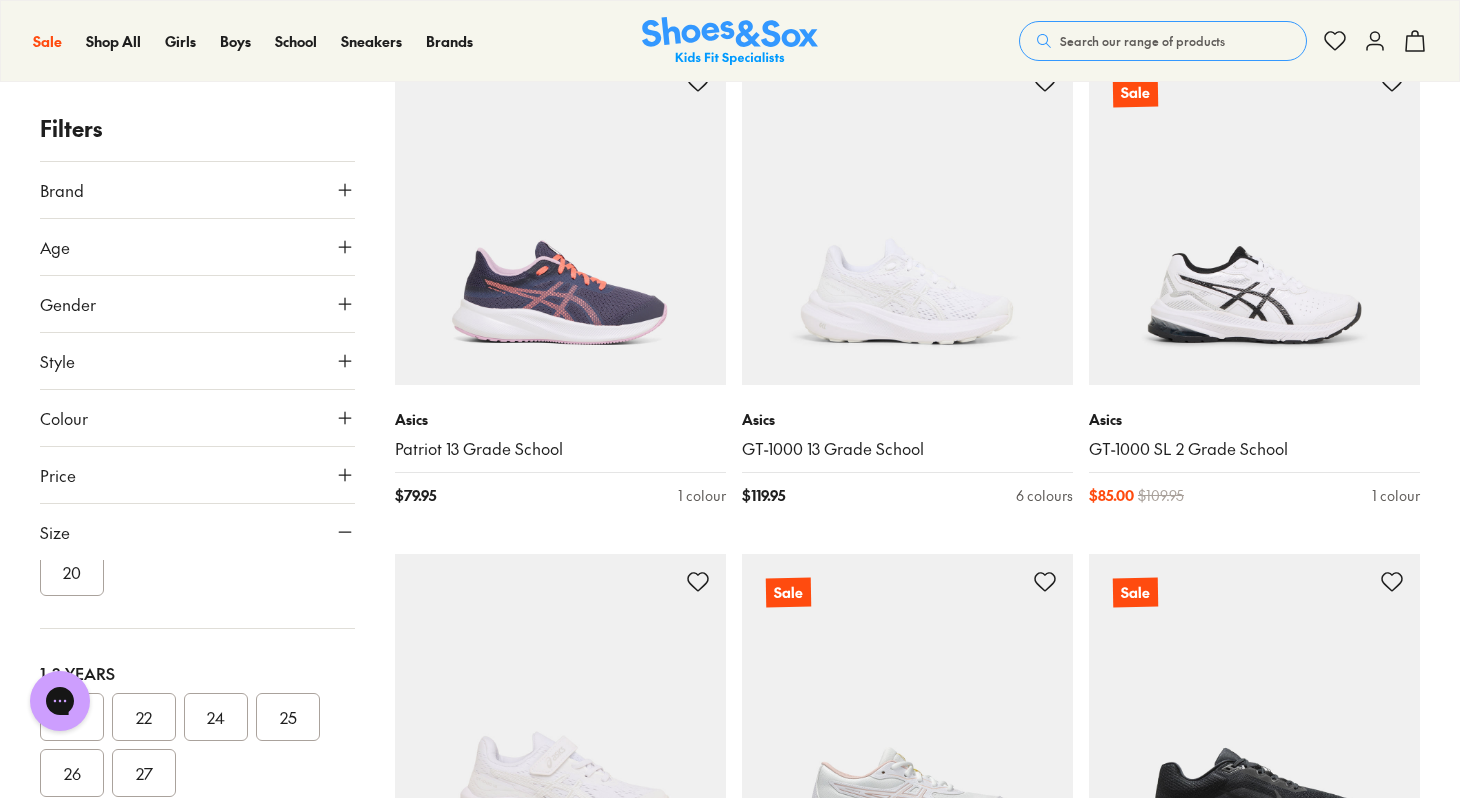 click on "20" at bounding box center [197, 572] 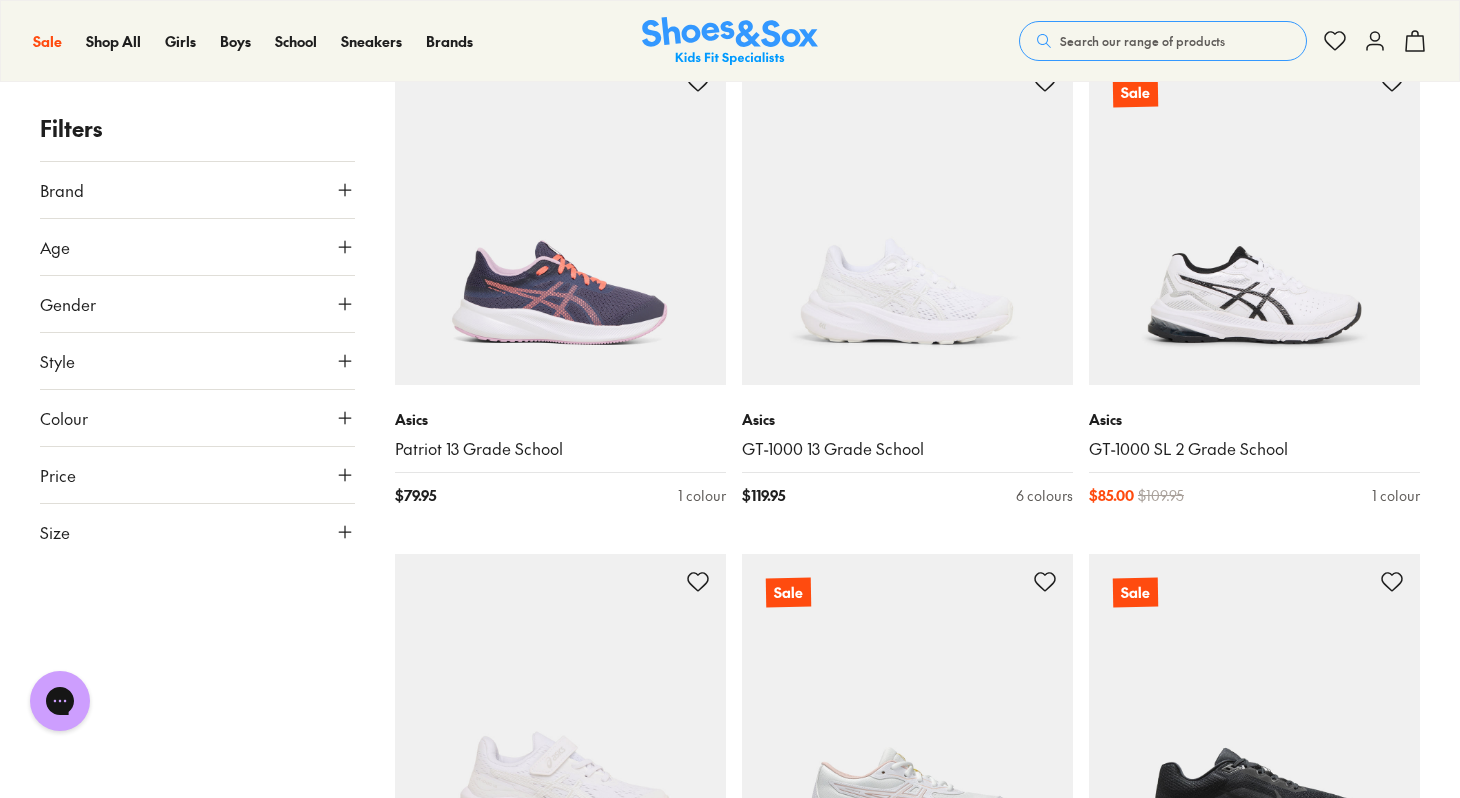 click on "Size" at bounding box center (197, 532) 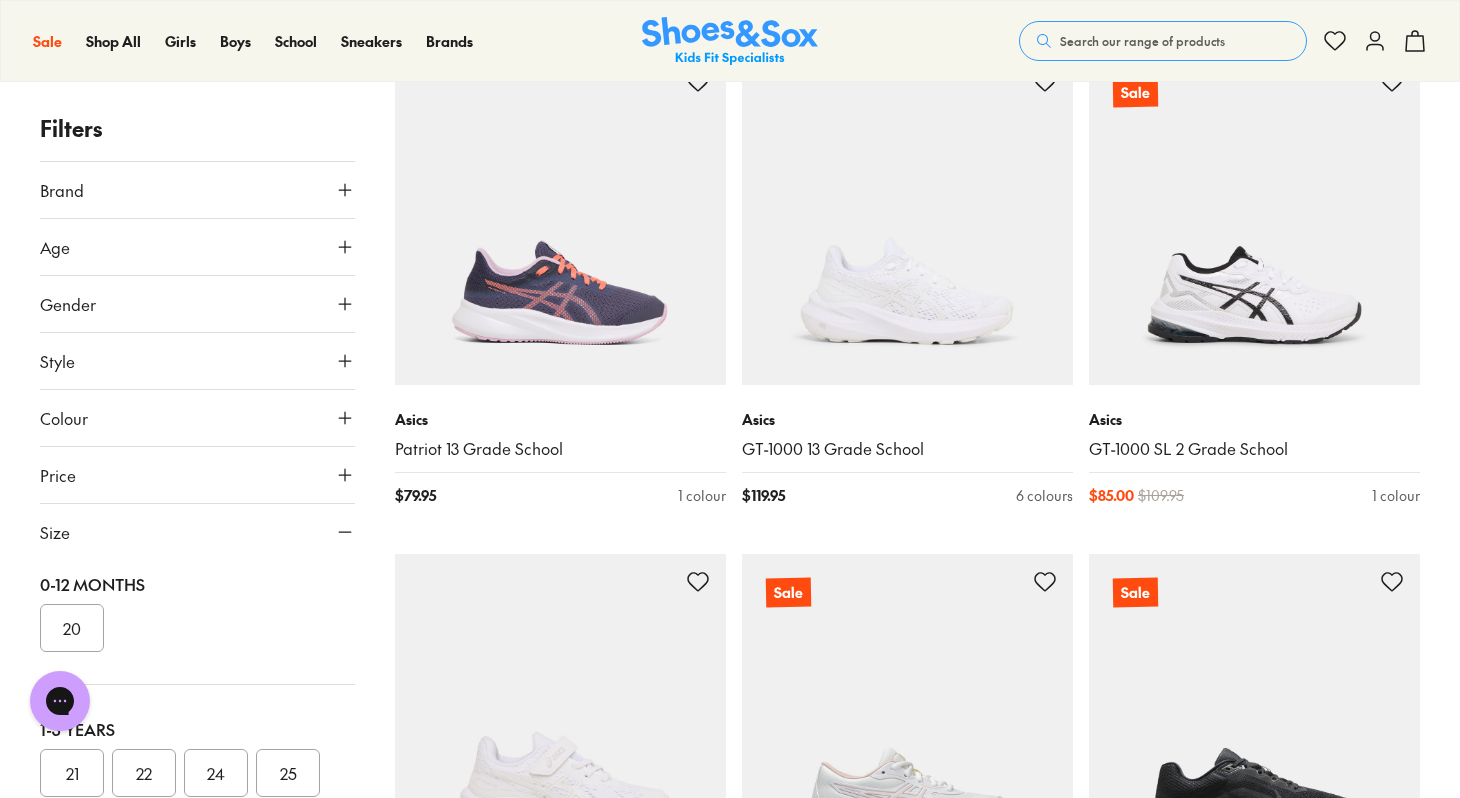 scroll, scrollTop: 0, scrollLeft: 0, axis: both 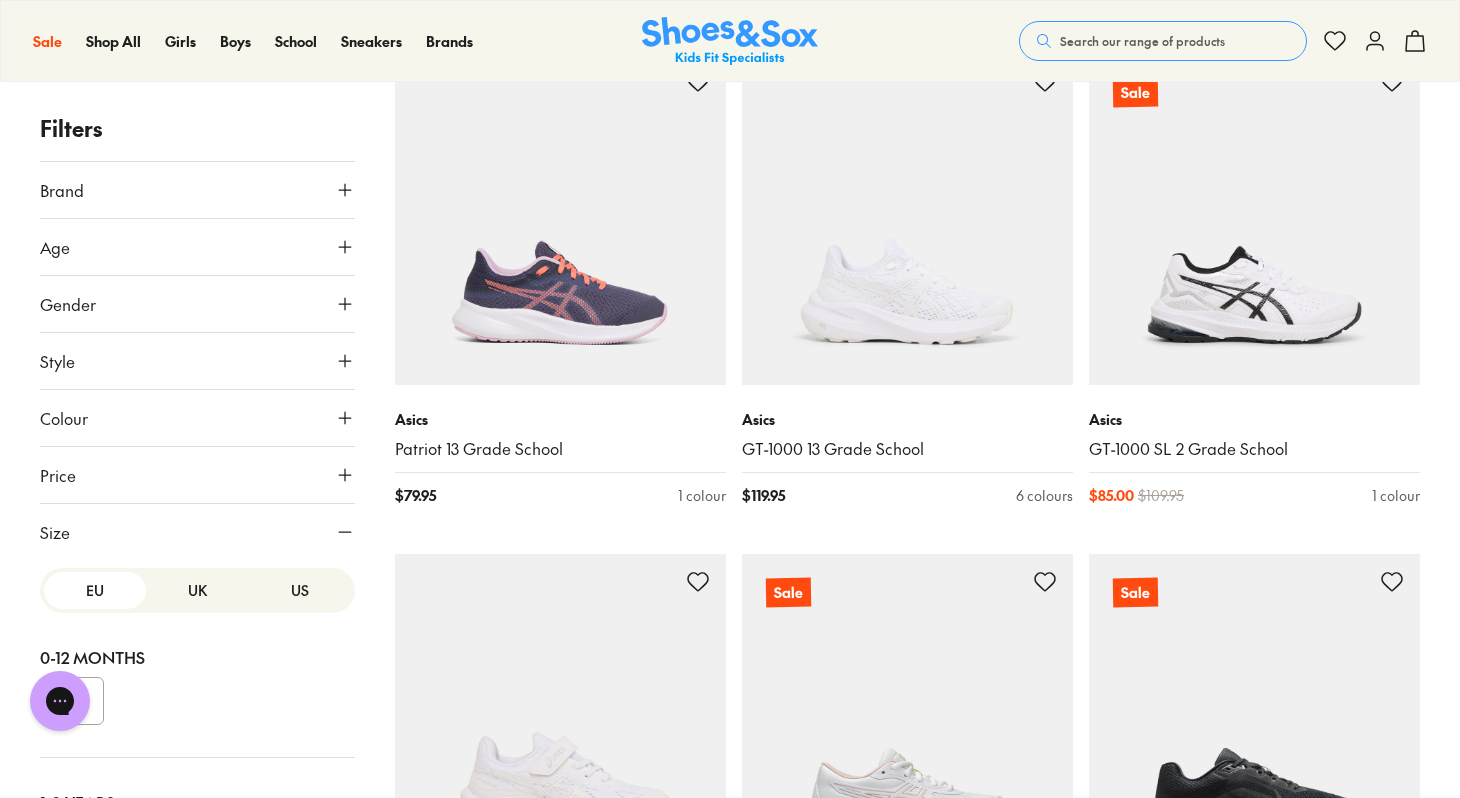 click on "UK" at bounding box center [197, 590] 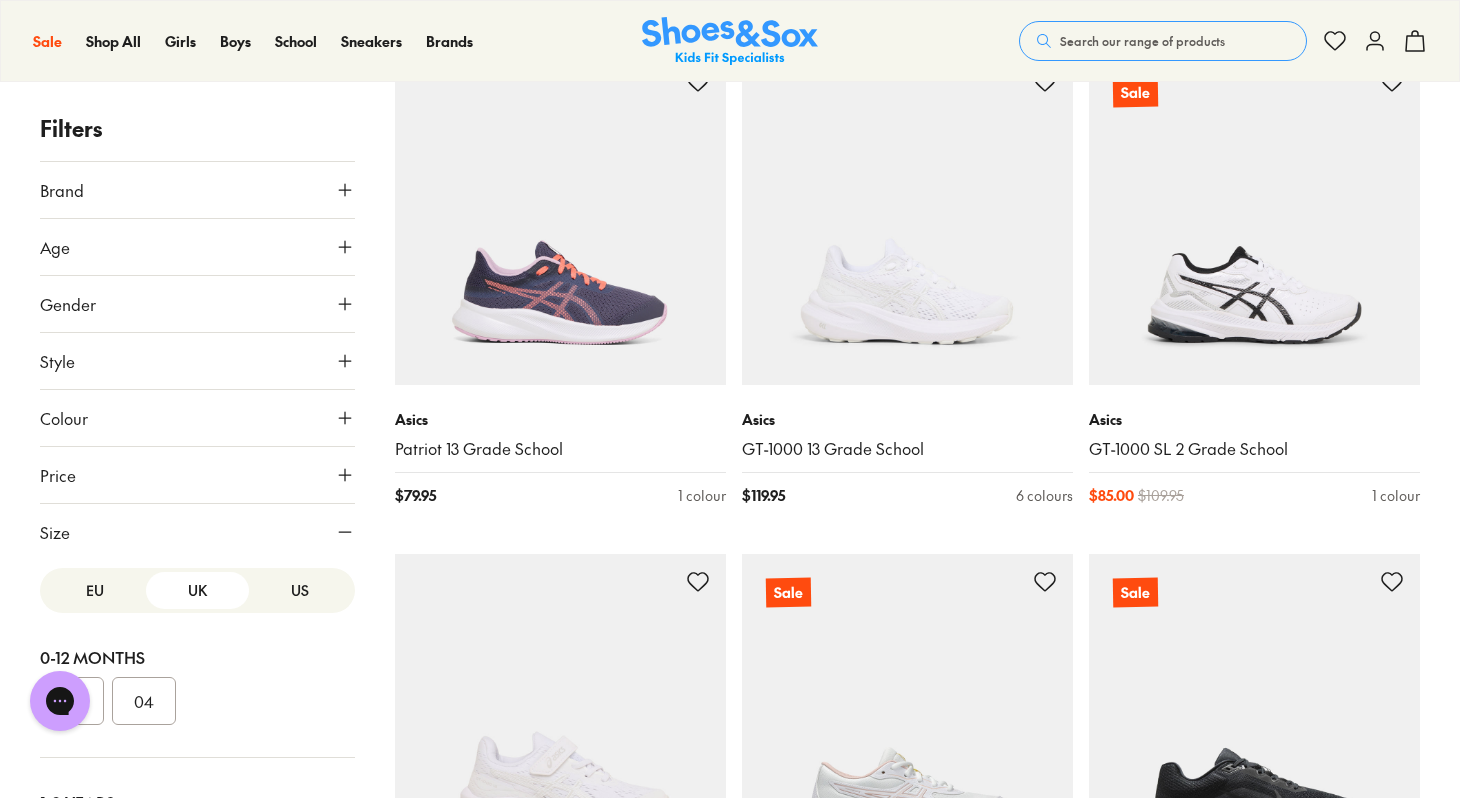click on "US" at bounding box center (300, 590) 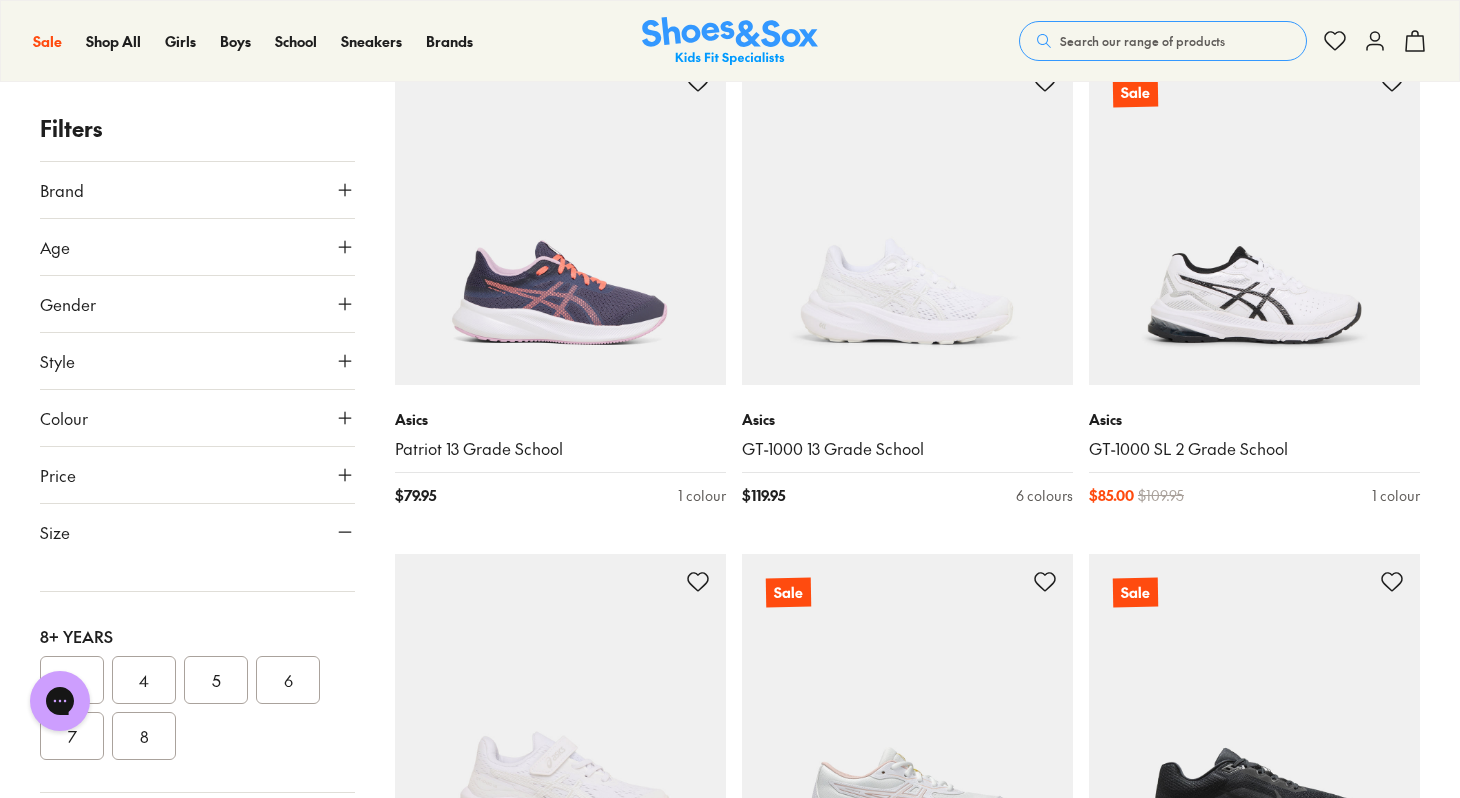 scroll, scrollTop: 610, scrollLeft: 0, axis: vertical 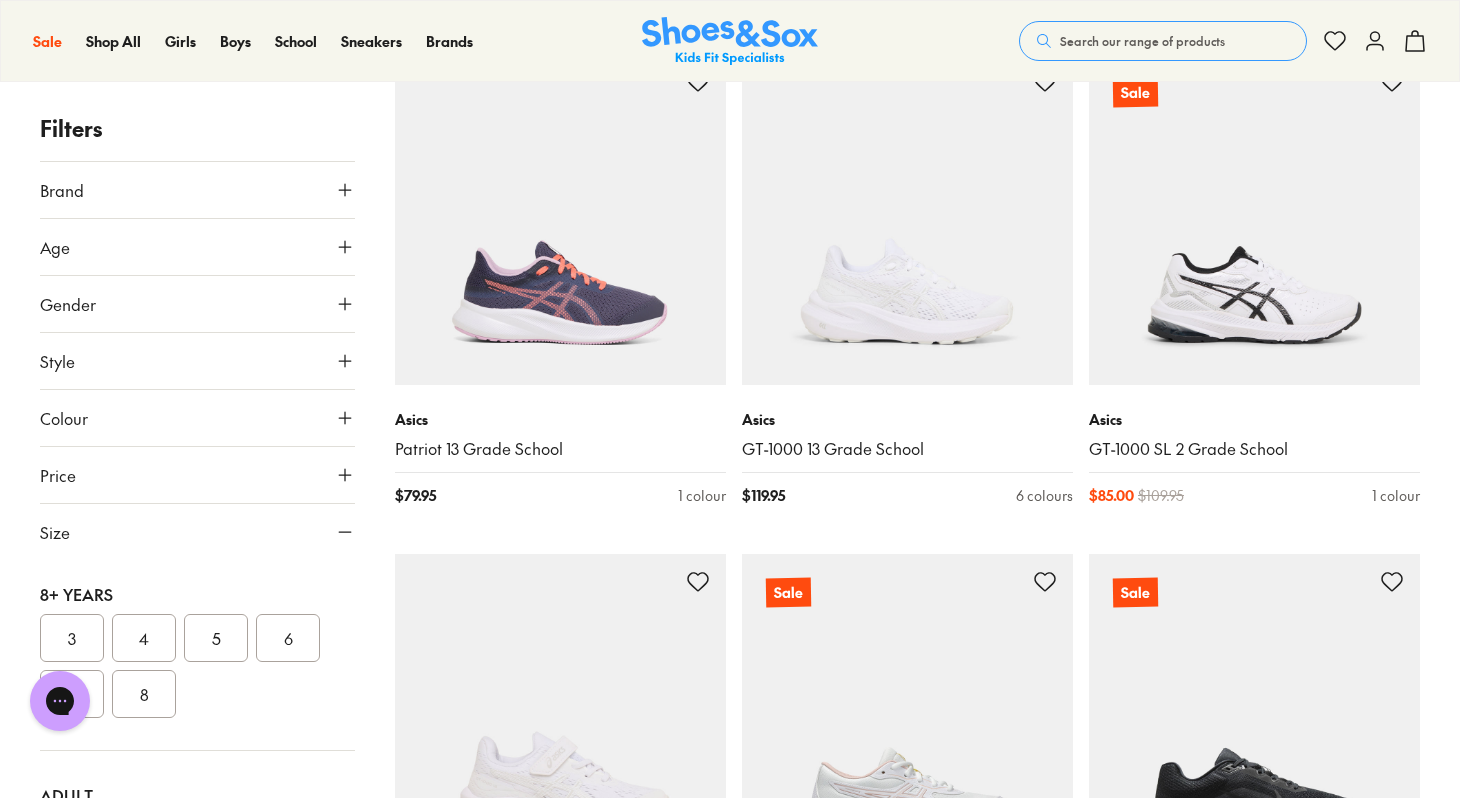click on "3" at bounding box center [72, 638] 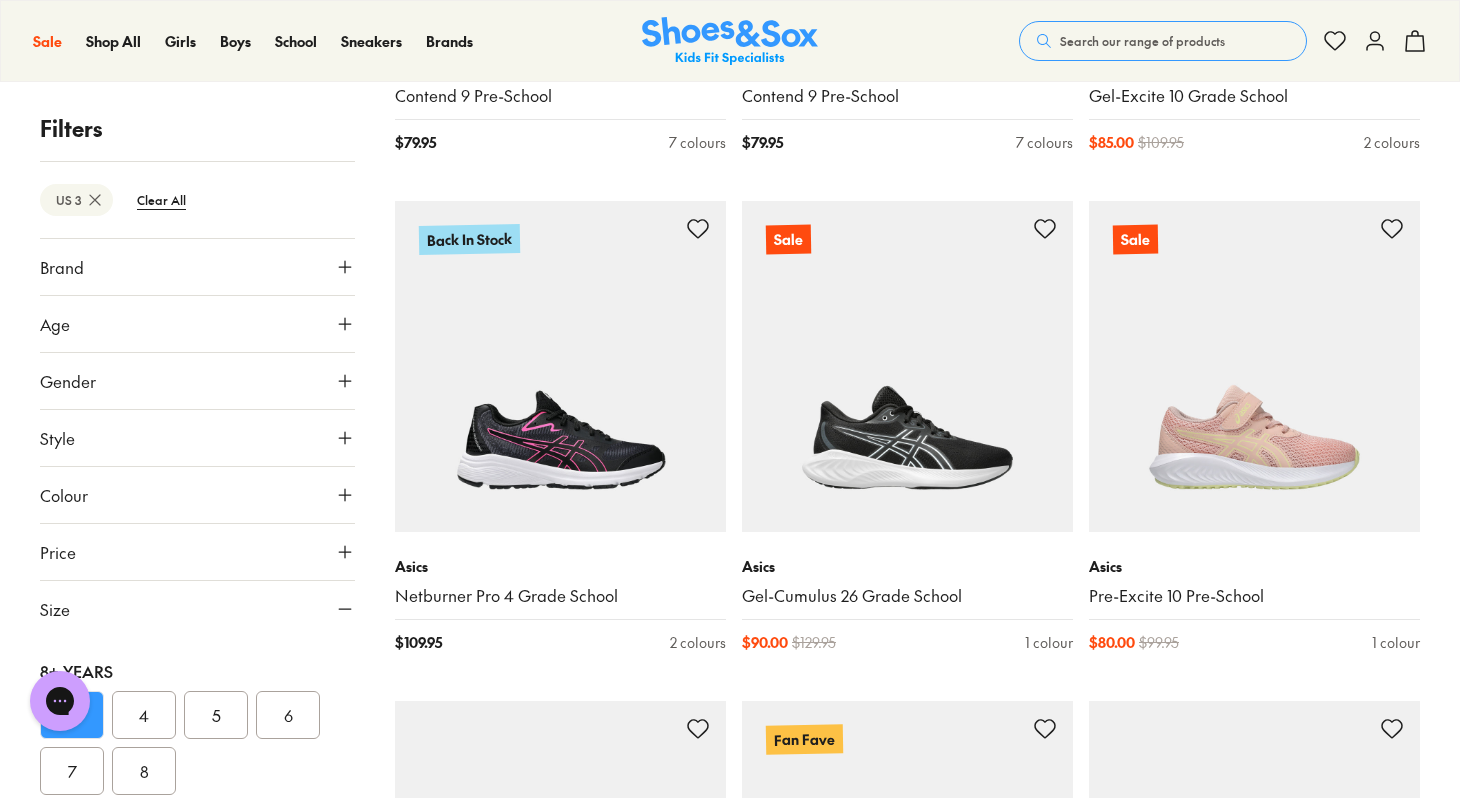 scroll, scrollTop: 4278, scrollLeft: 0, axis: vertical 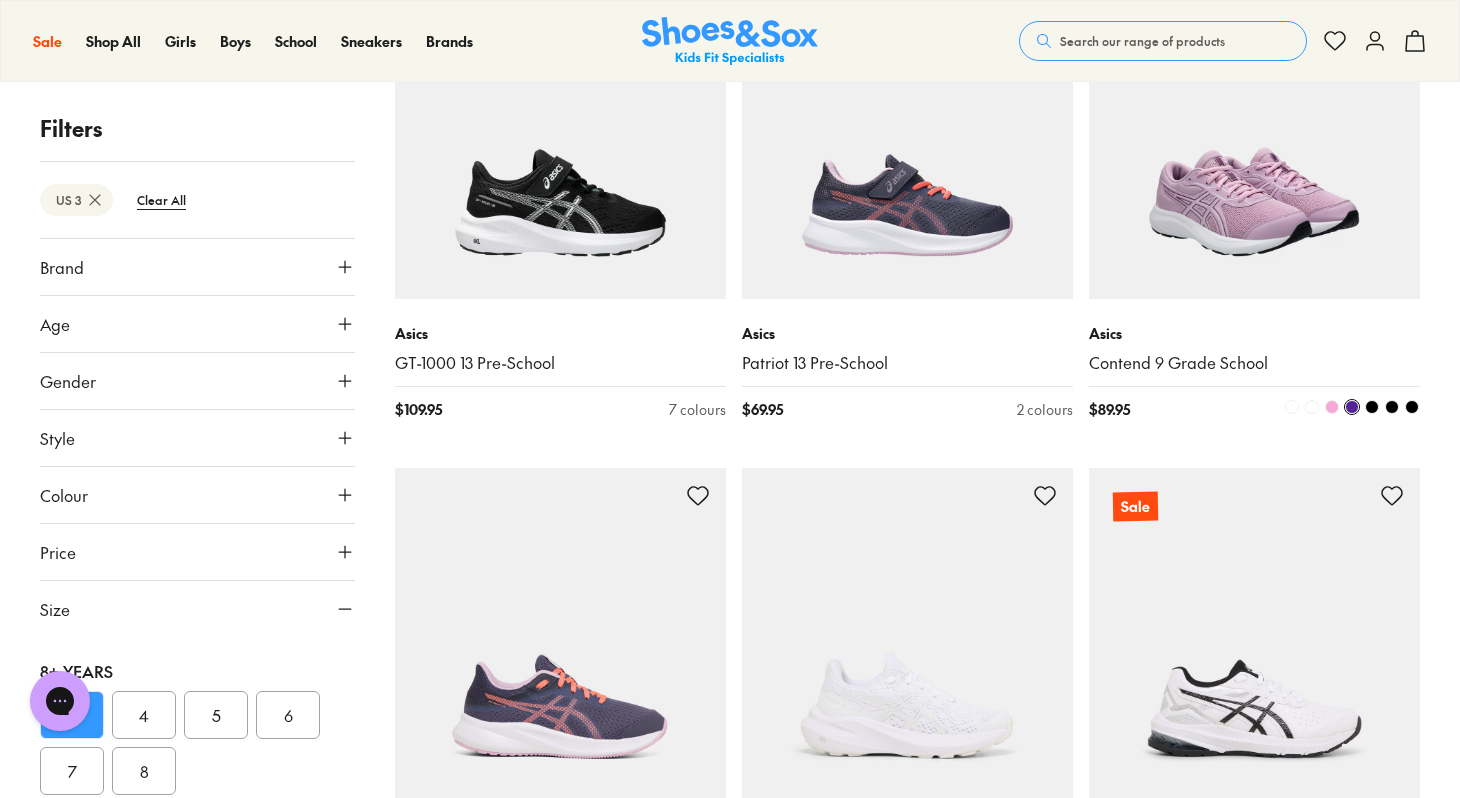 click at bounding box center (1254, 133) 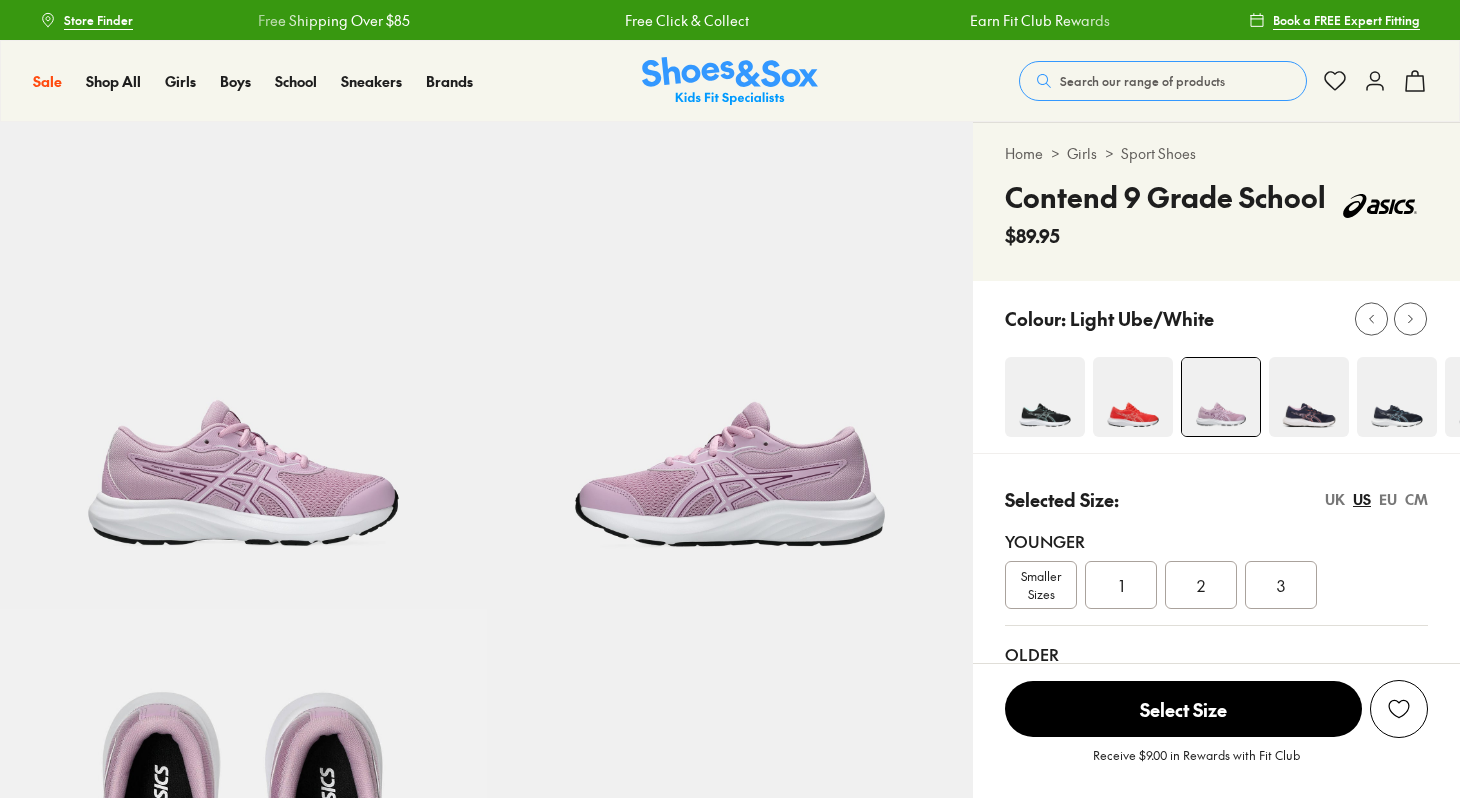 scroll, scrollTop: 0, scrollLeft: 0, axis: both 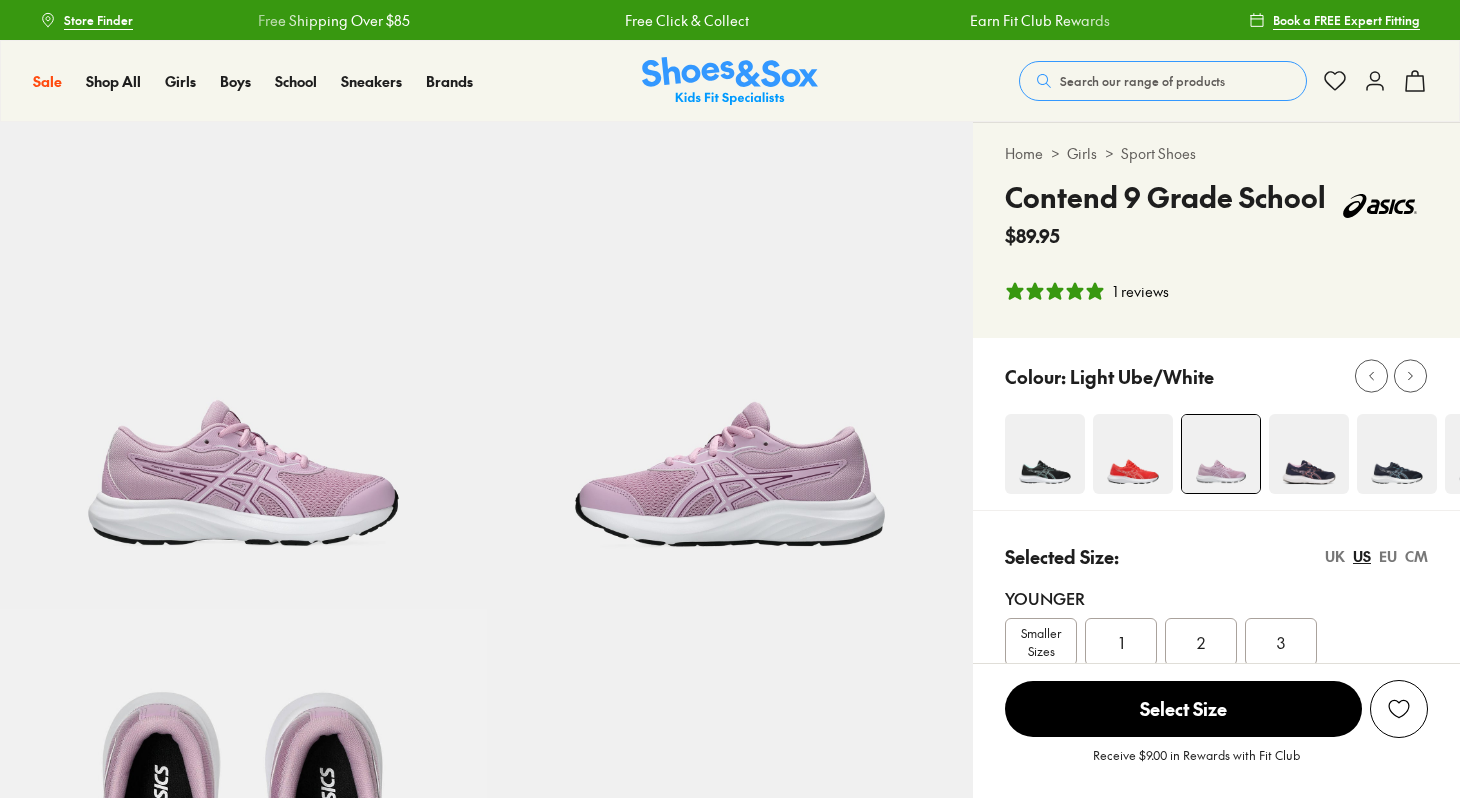 select on "*" 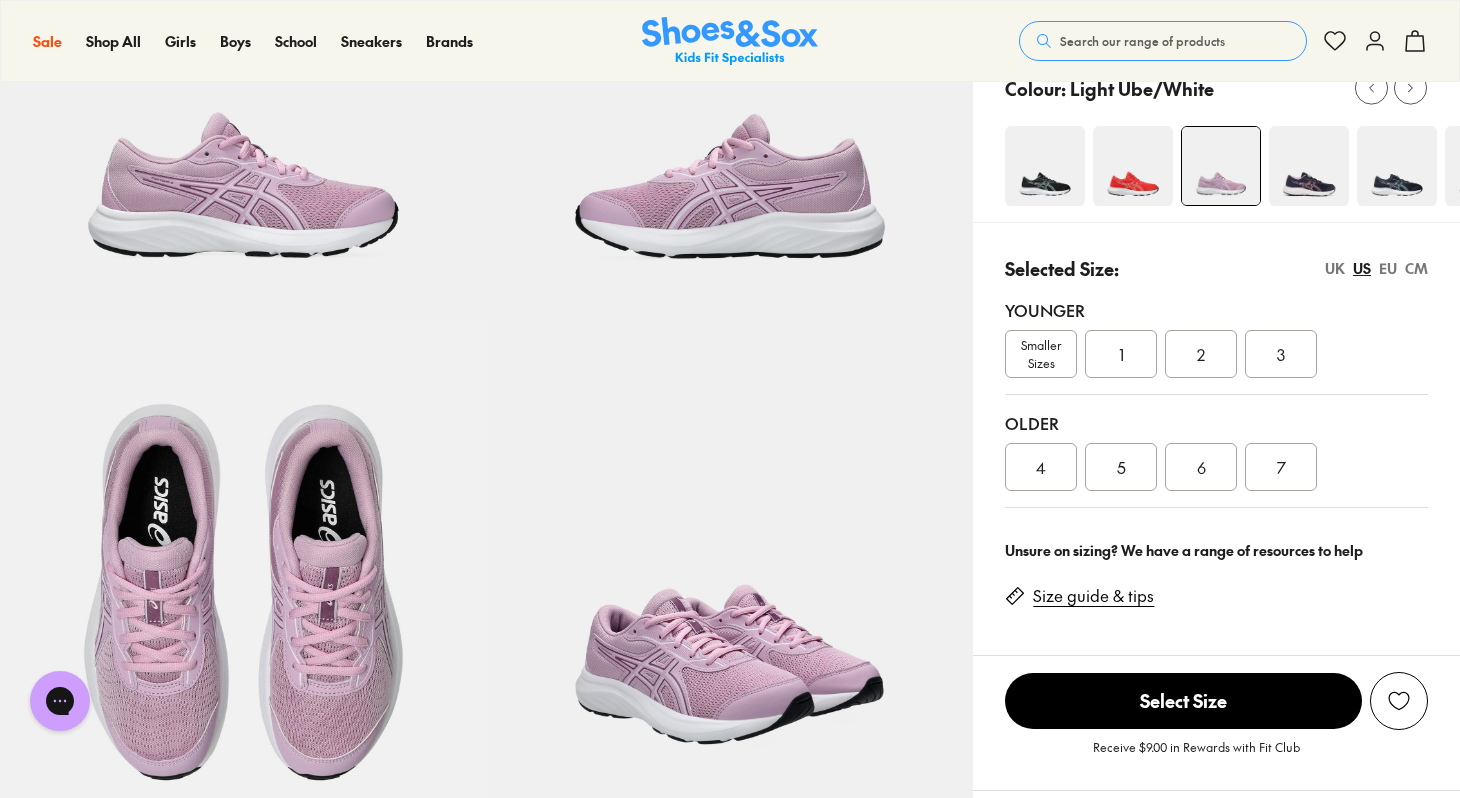 scroll, scrollTop: 286, scrollLeft: 0, axis: vertical 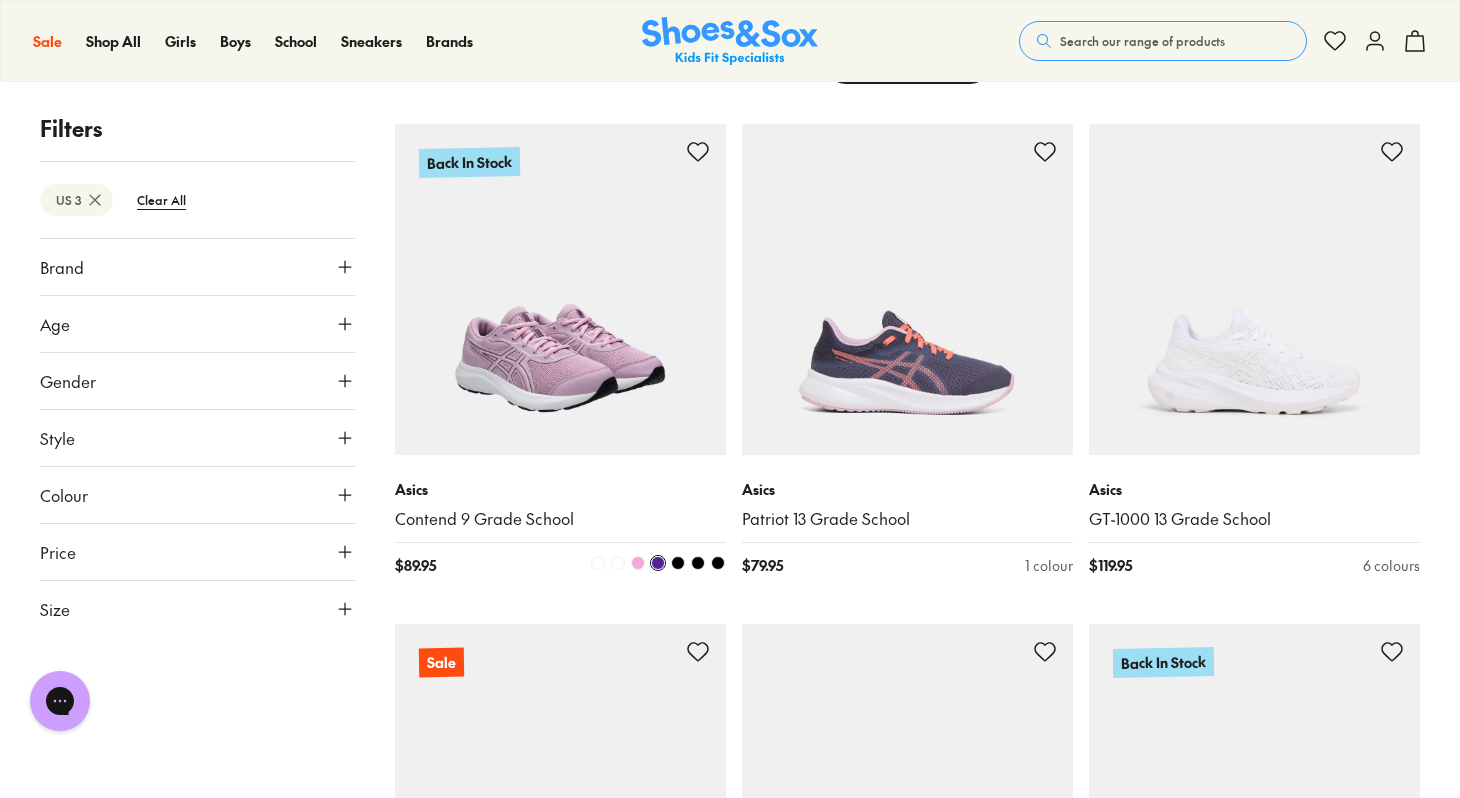 click at bounding box center (560, 289) 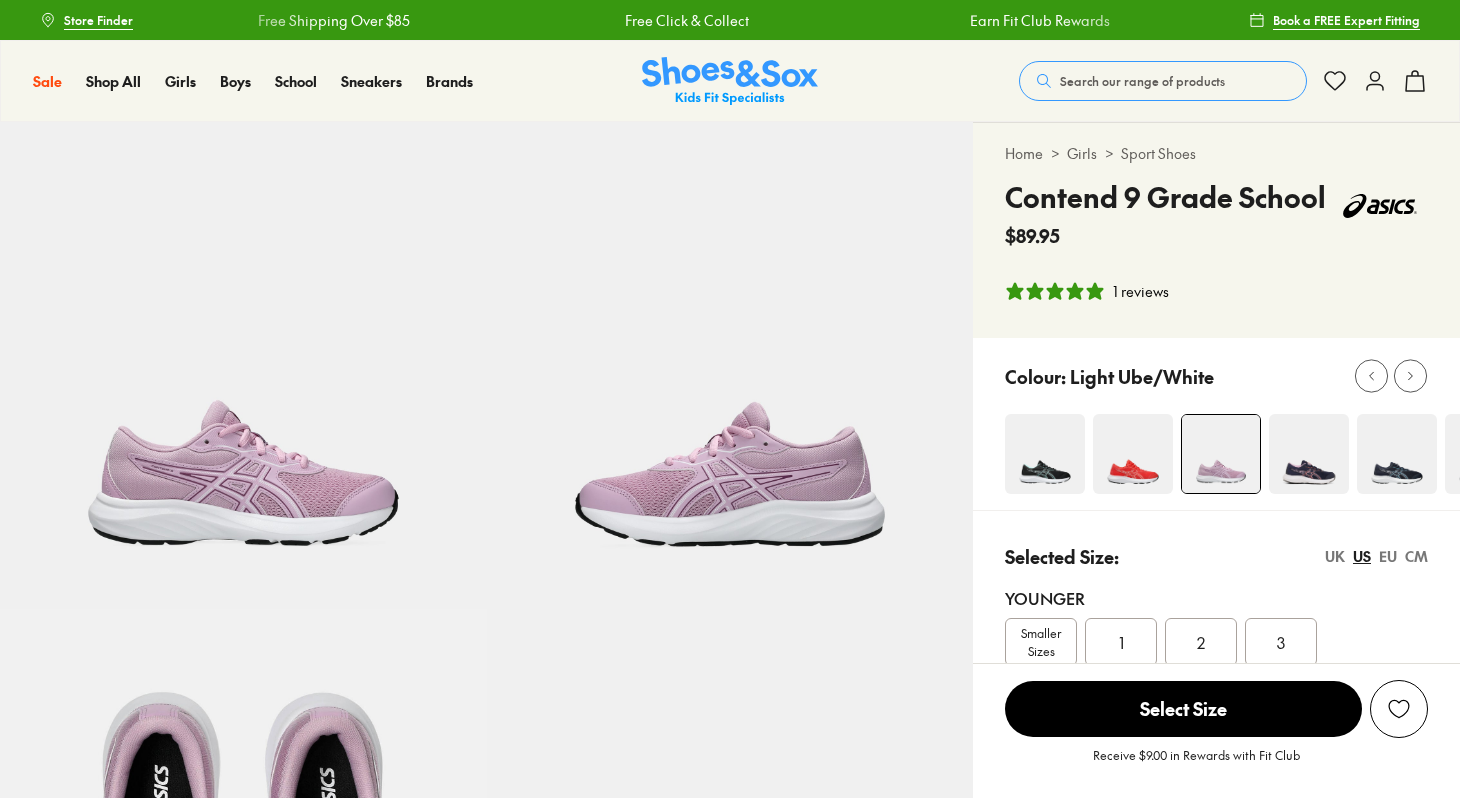 select on "*" 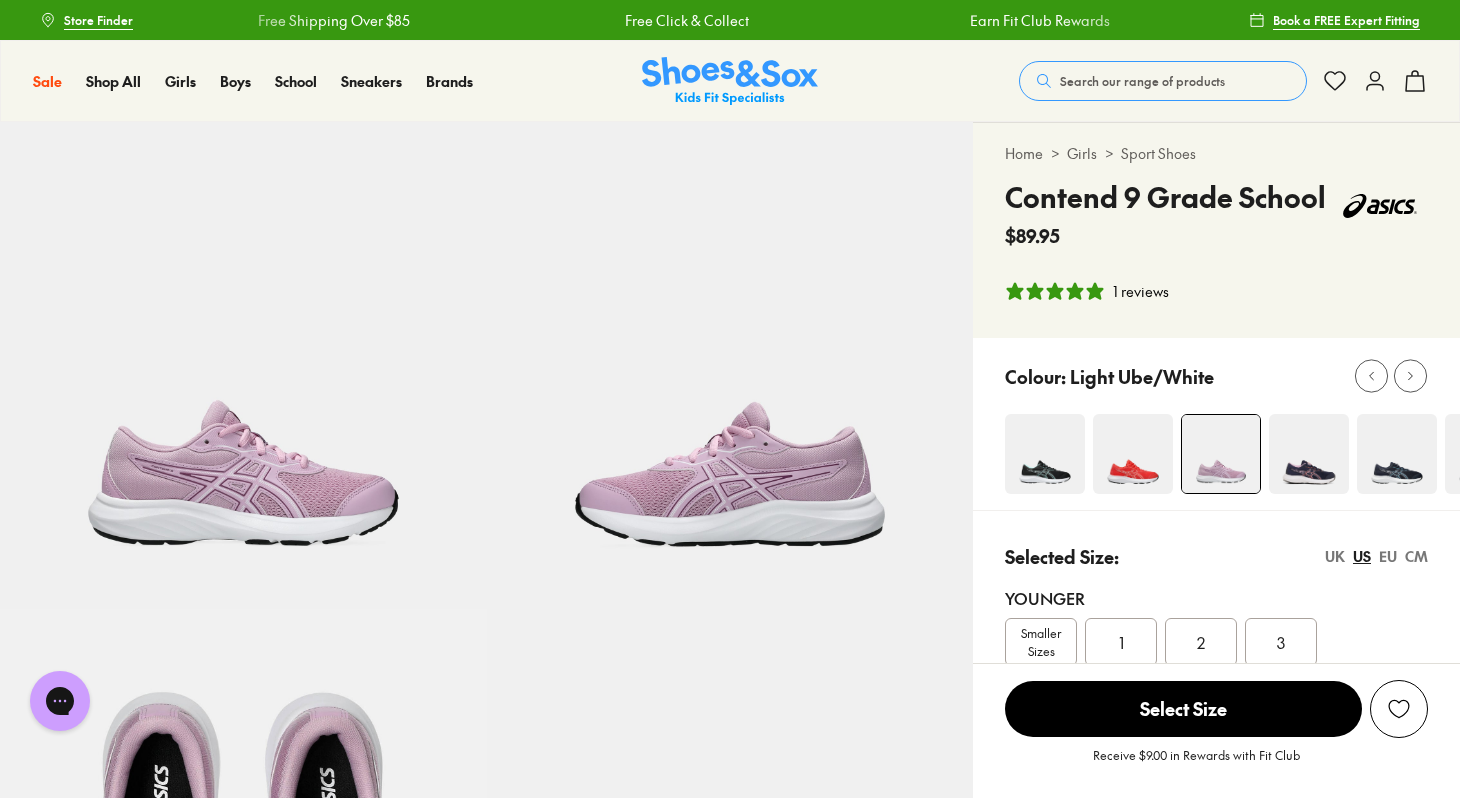 scroll, scrollTop: 0, scrollLeft: 0, axis: both 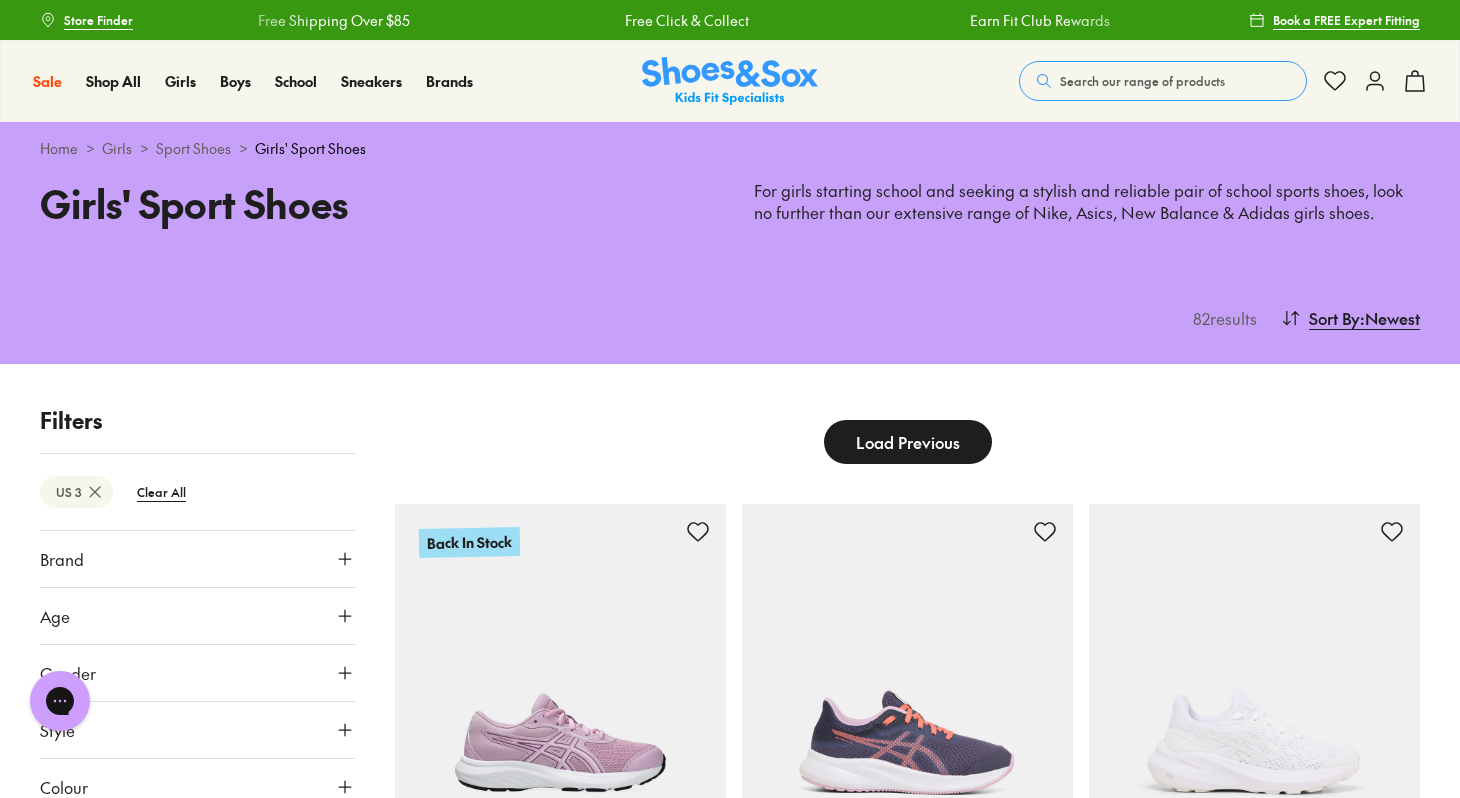 click on "Load Previous" at bounding box center [908, 442] 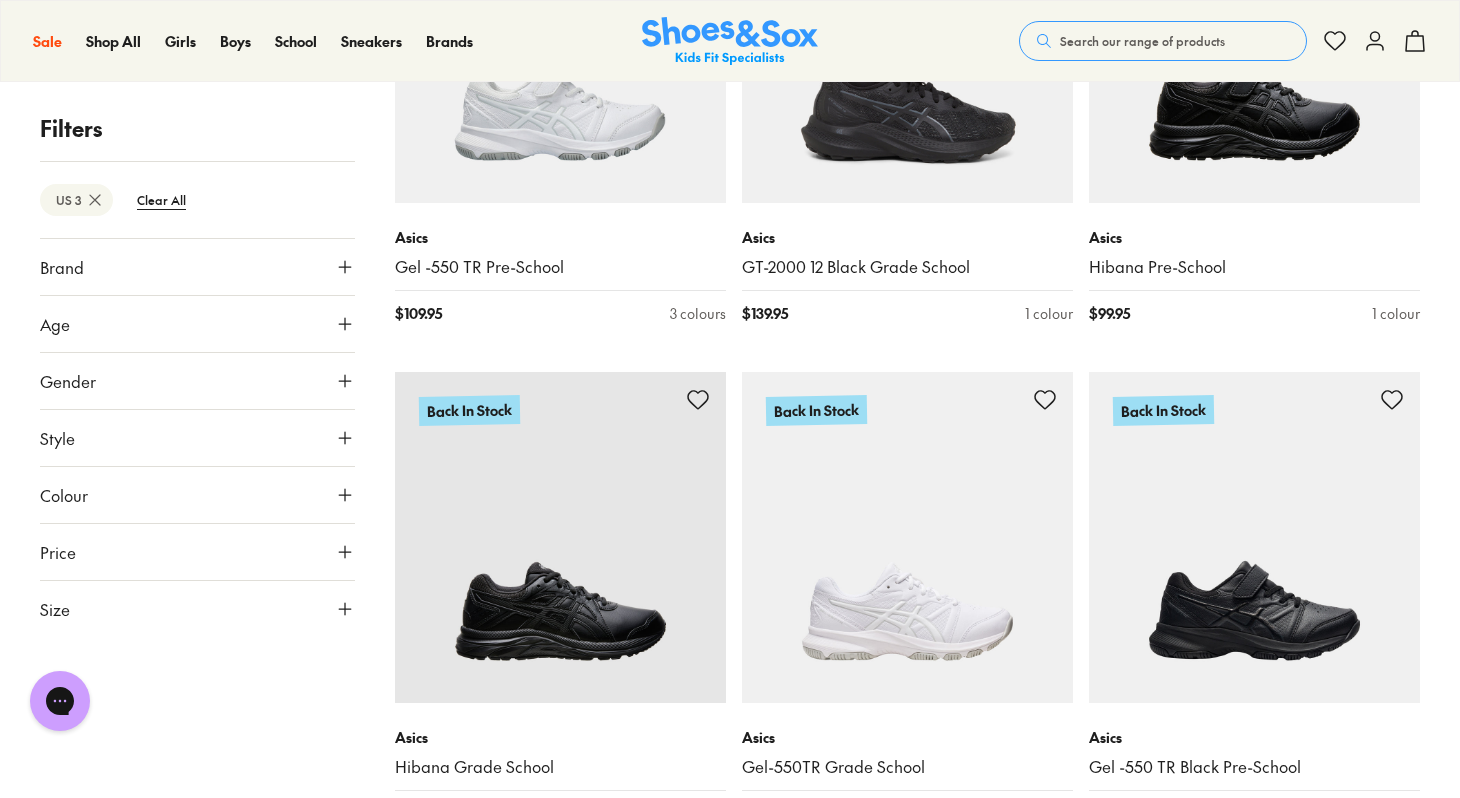 scroll, scrollTop: 9033, scrollLeft: 0, axis: vertical 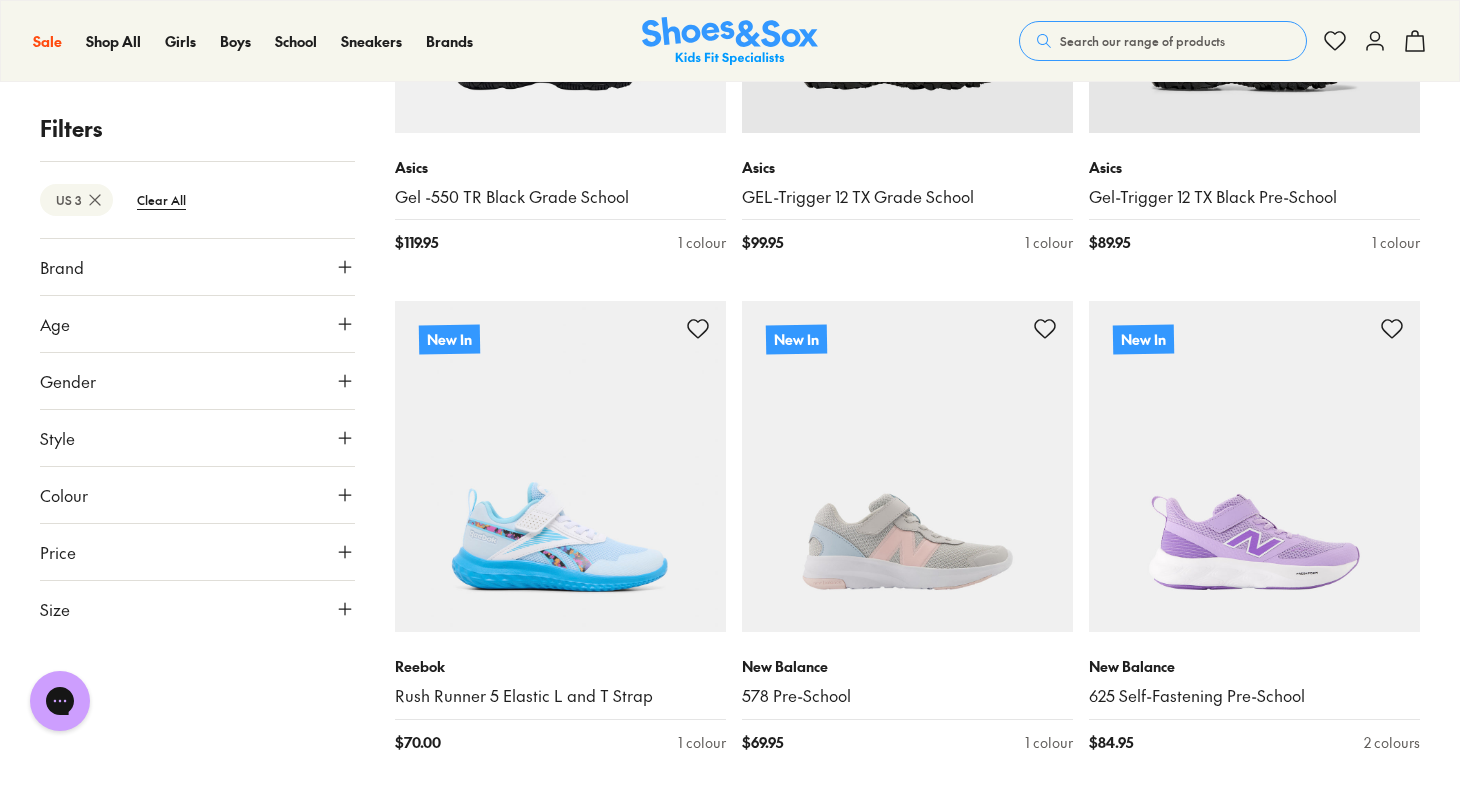 click at bounding box center (907, 466) 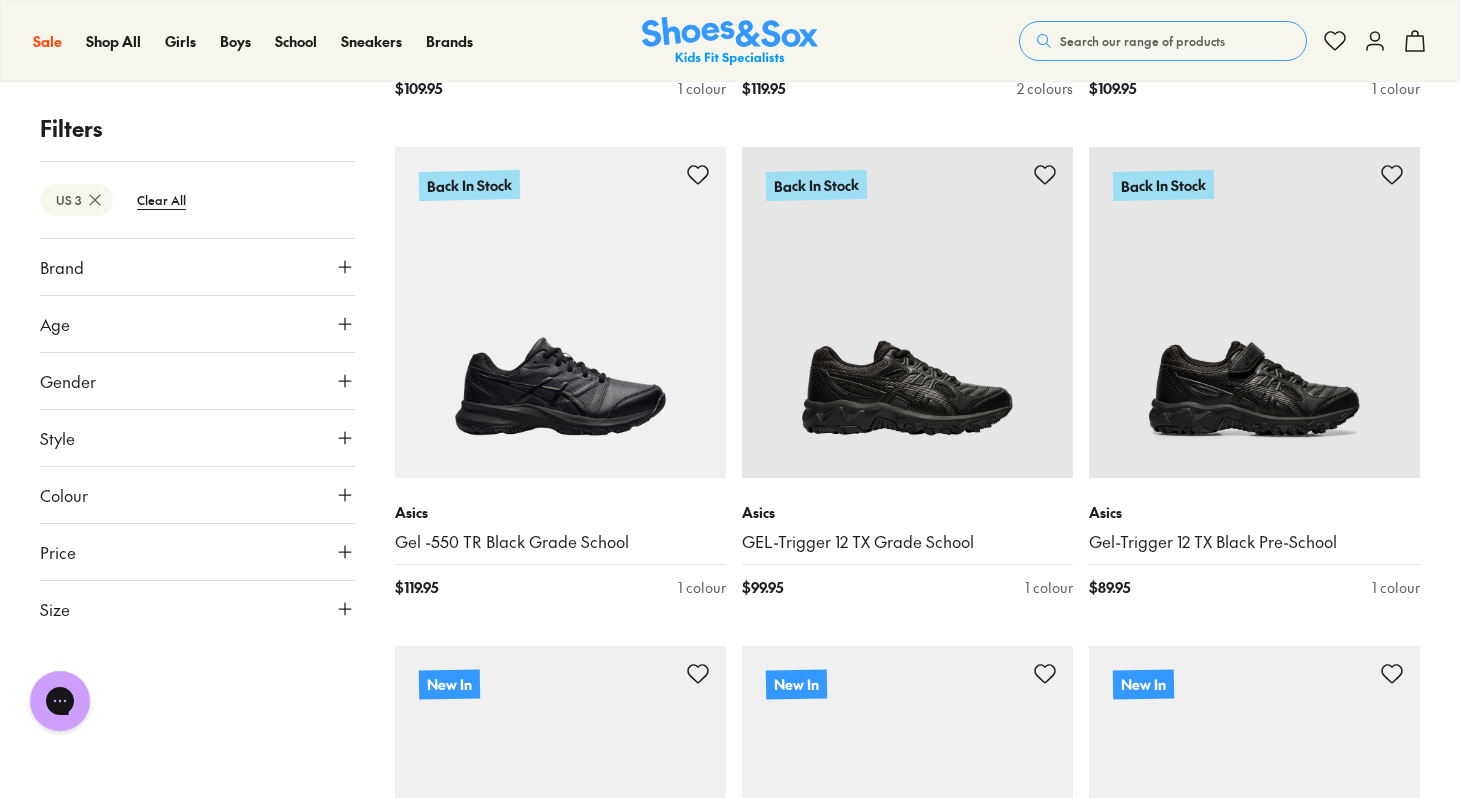 scroll, scrollTop: 9693, scrollLeft: 0, axis: vertical 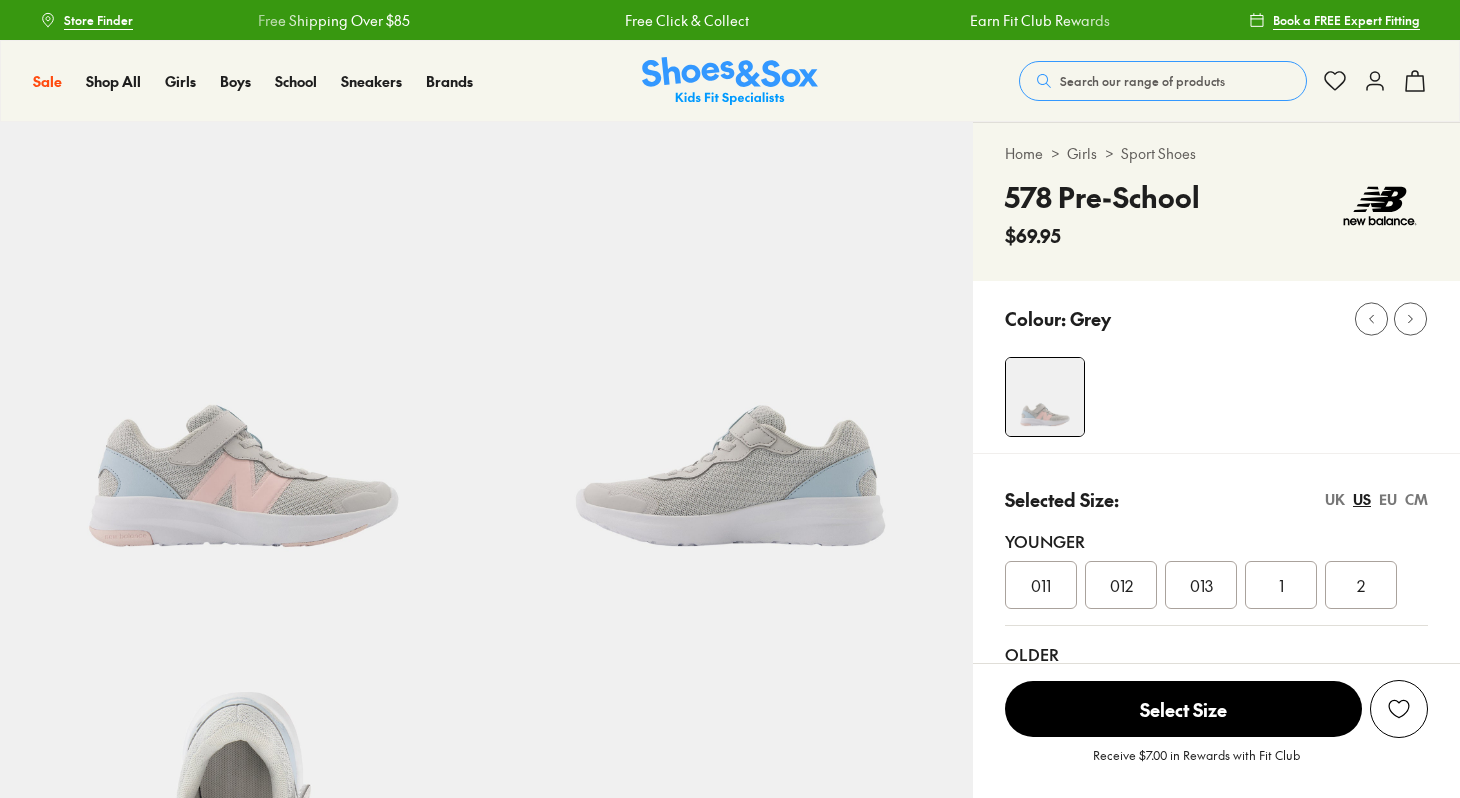 select on "*" 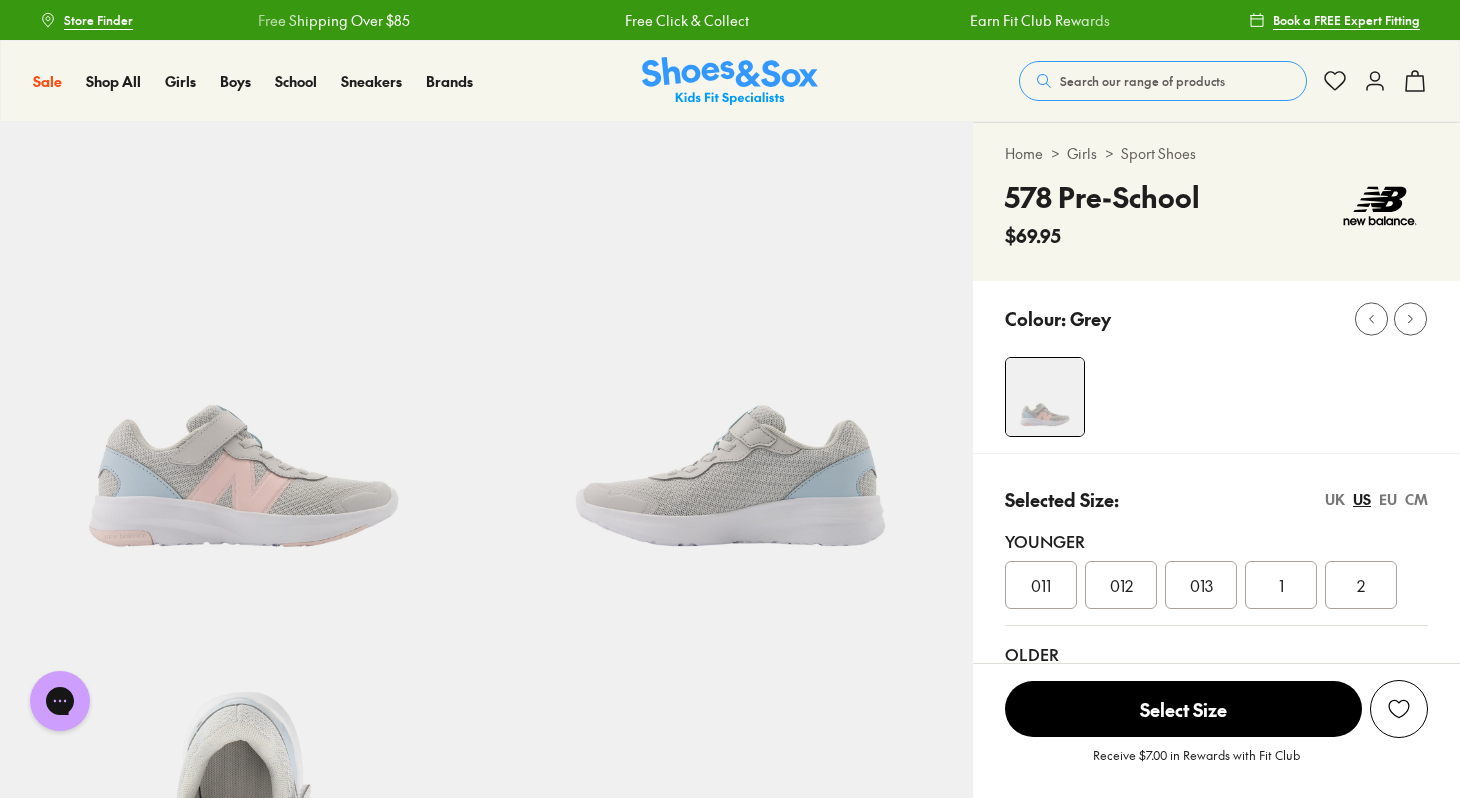 scroll, scrollTop: 0, scrollLeft: 0, axis: both 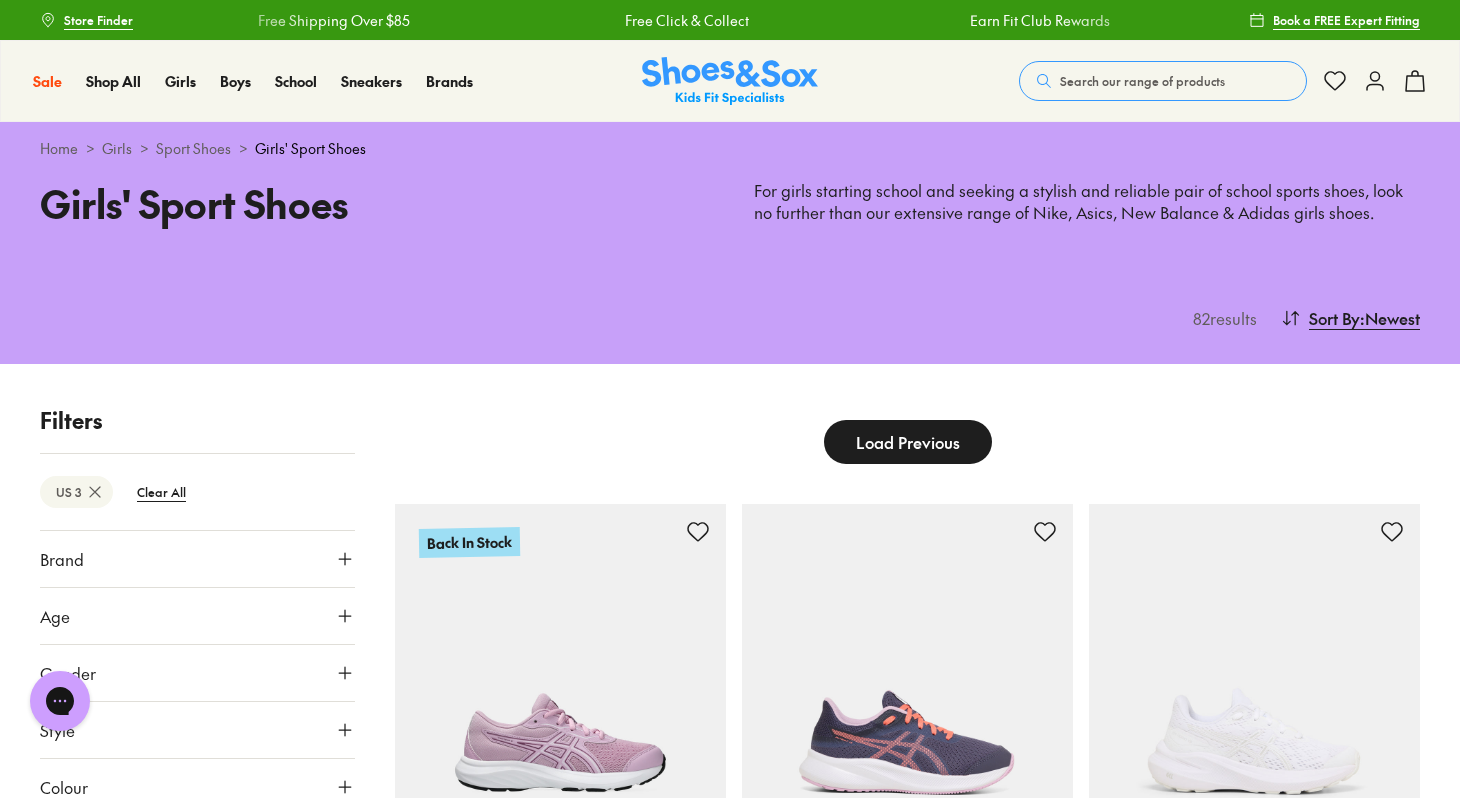 click on "Load Previous" at bounding box center (908, 442) 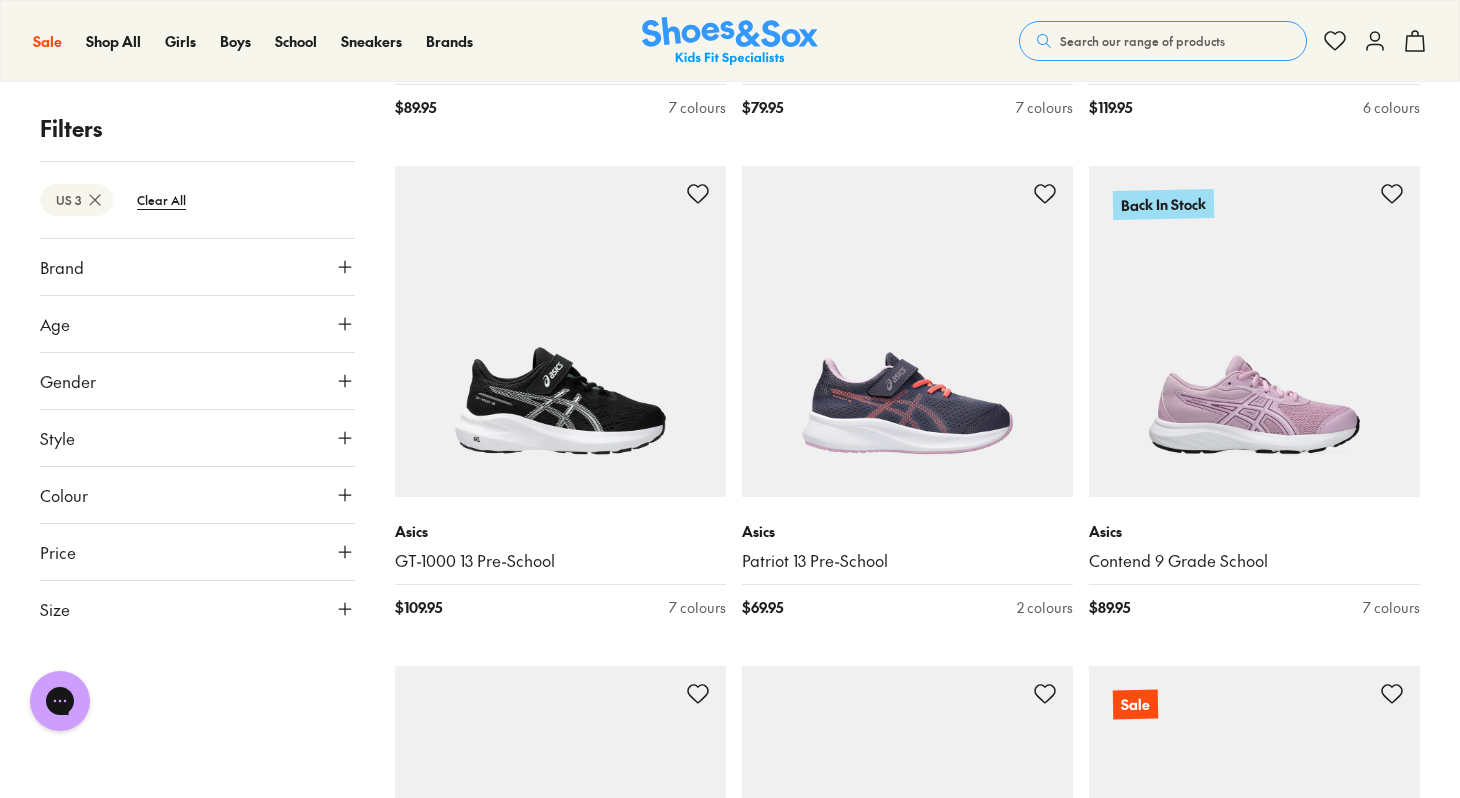 scroll, scrollTop: 5250, scrollLeft: 0, axis: vertical 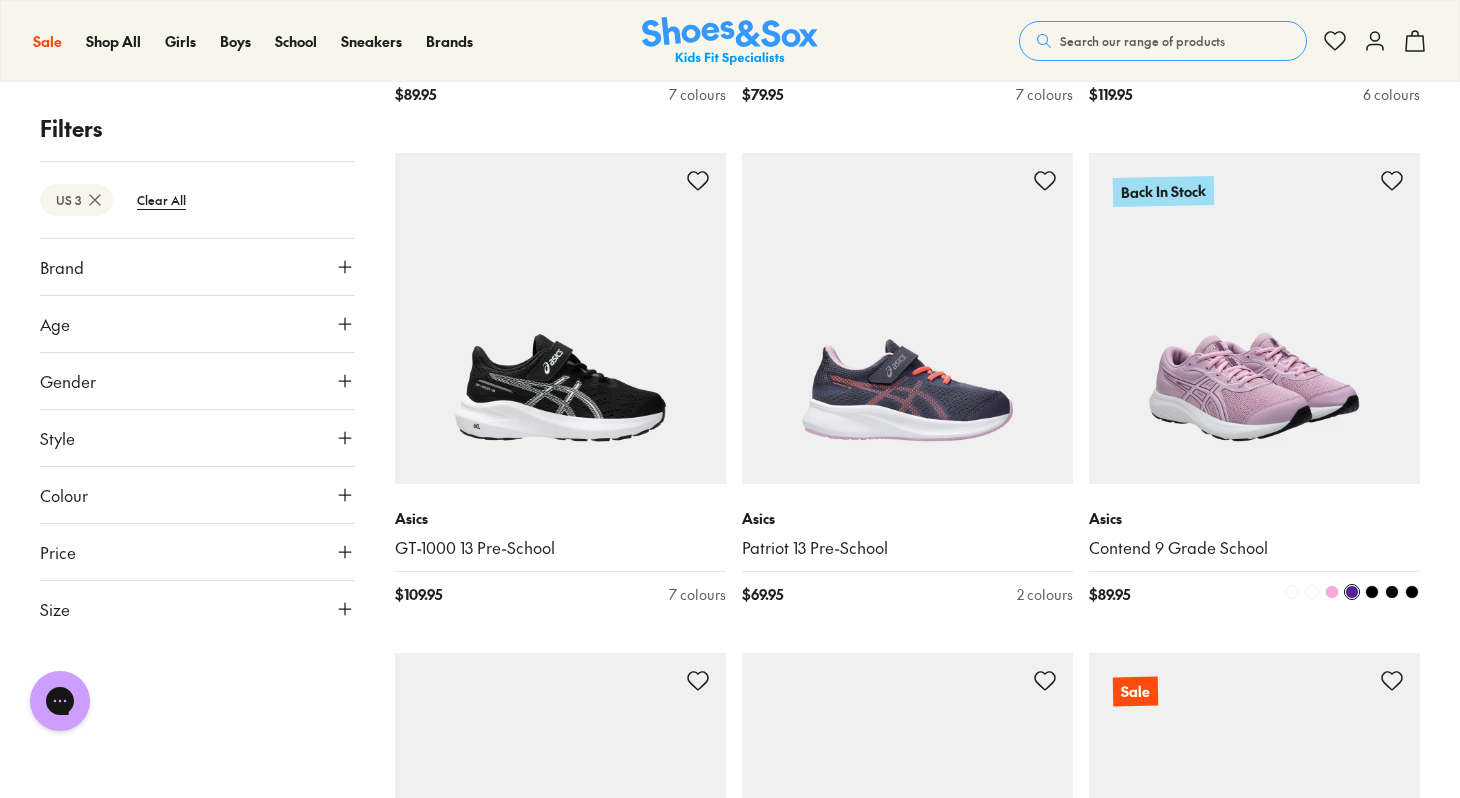 click at bounding box center (1254, 318) 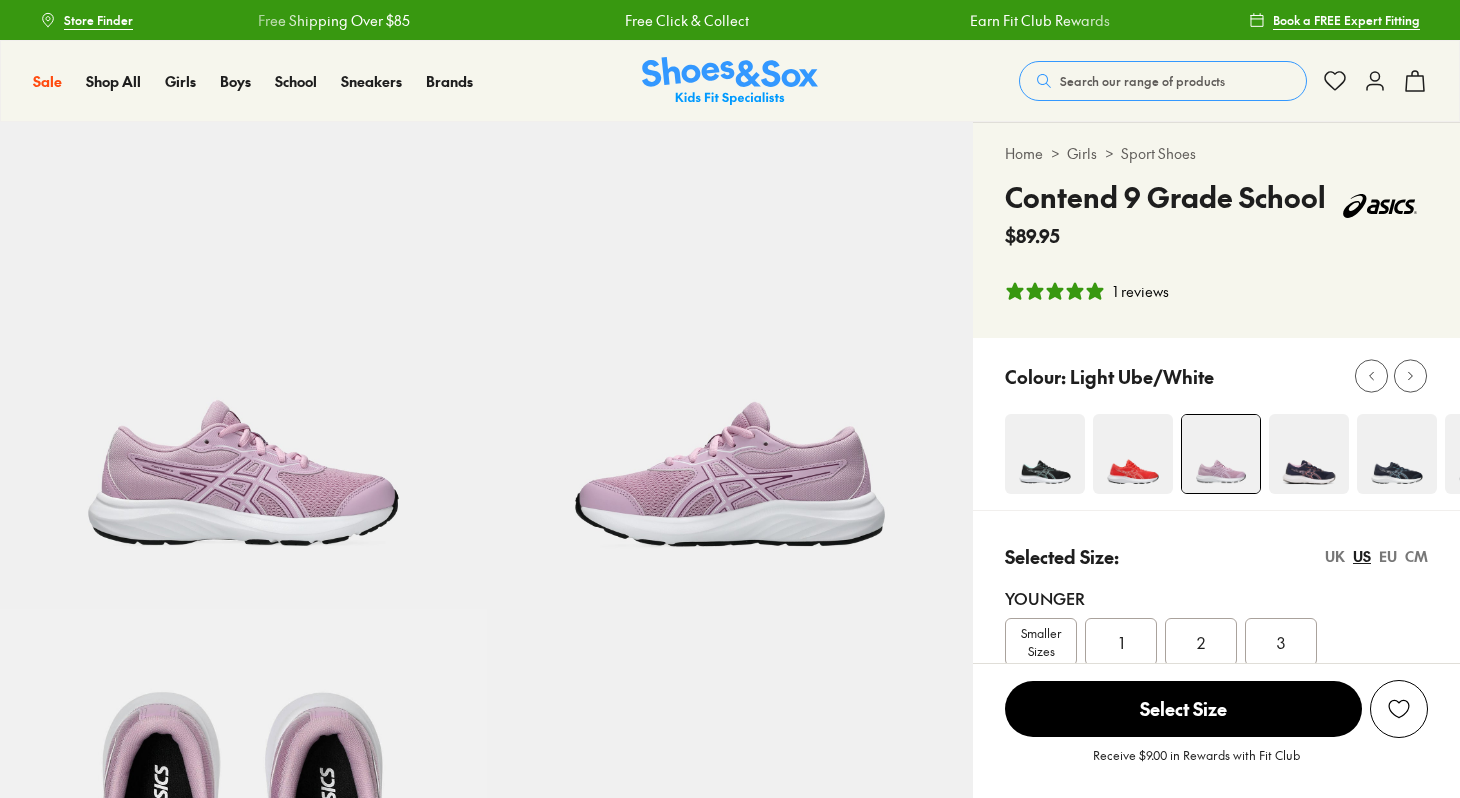 select on "*" 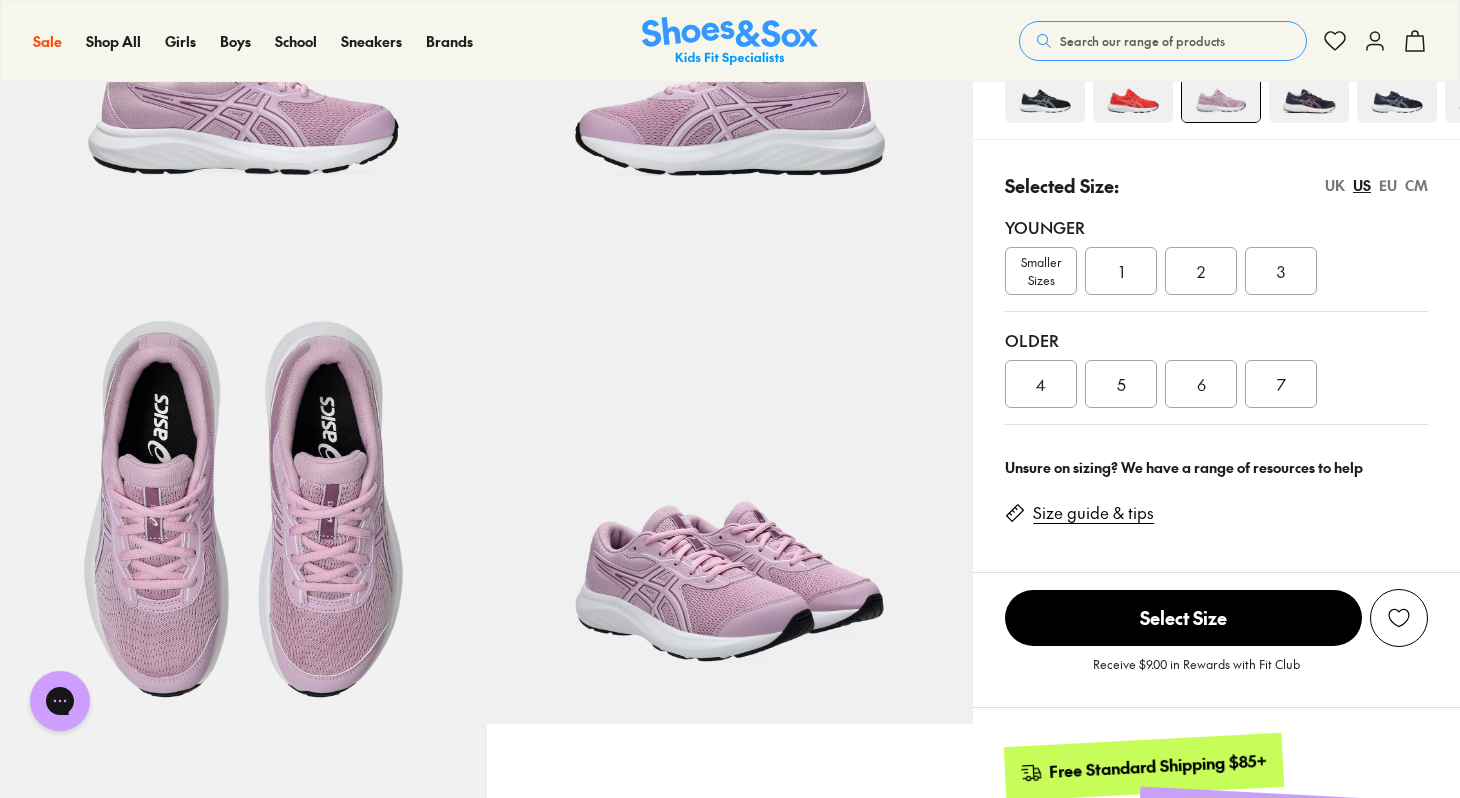 scroll, scrollTop: 369, scrollLeft: 0, axis: vertical 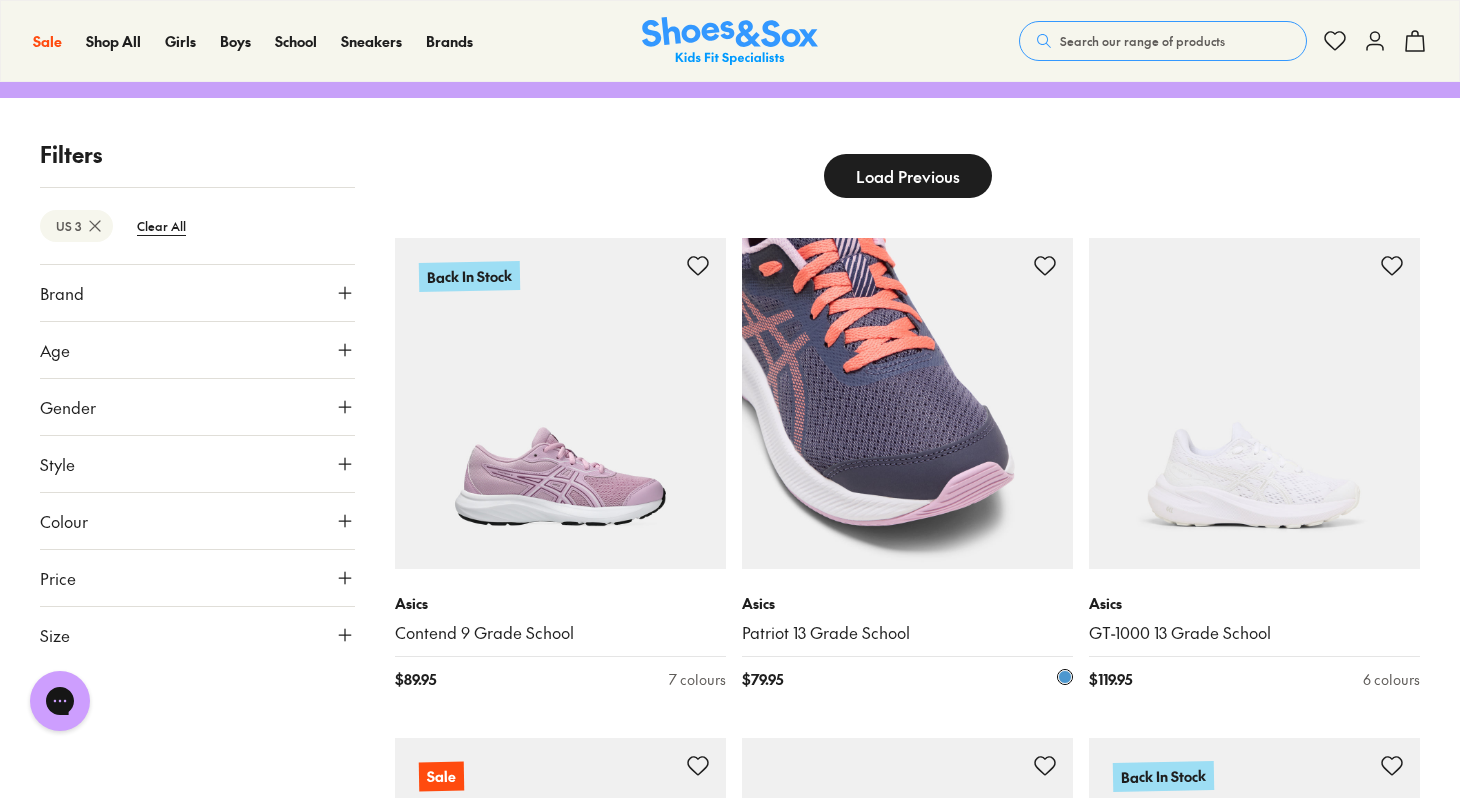click at bounding box center [907, 403] 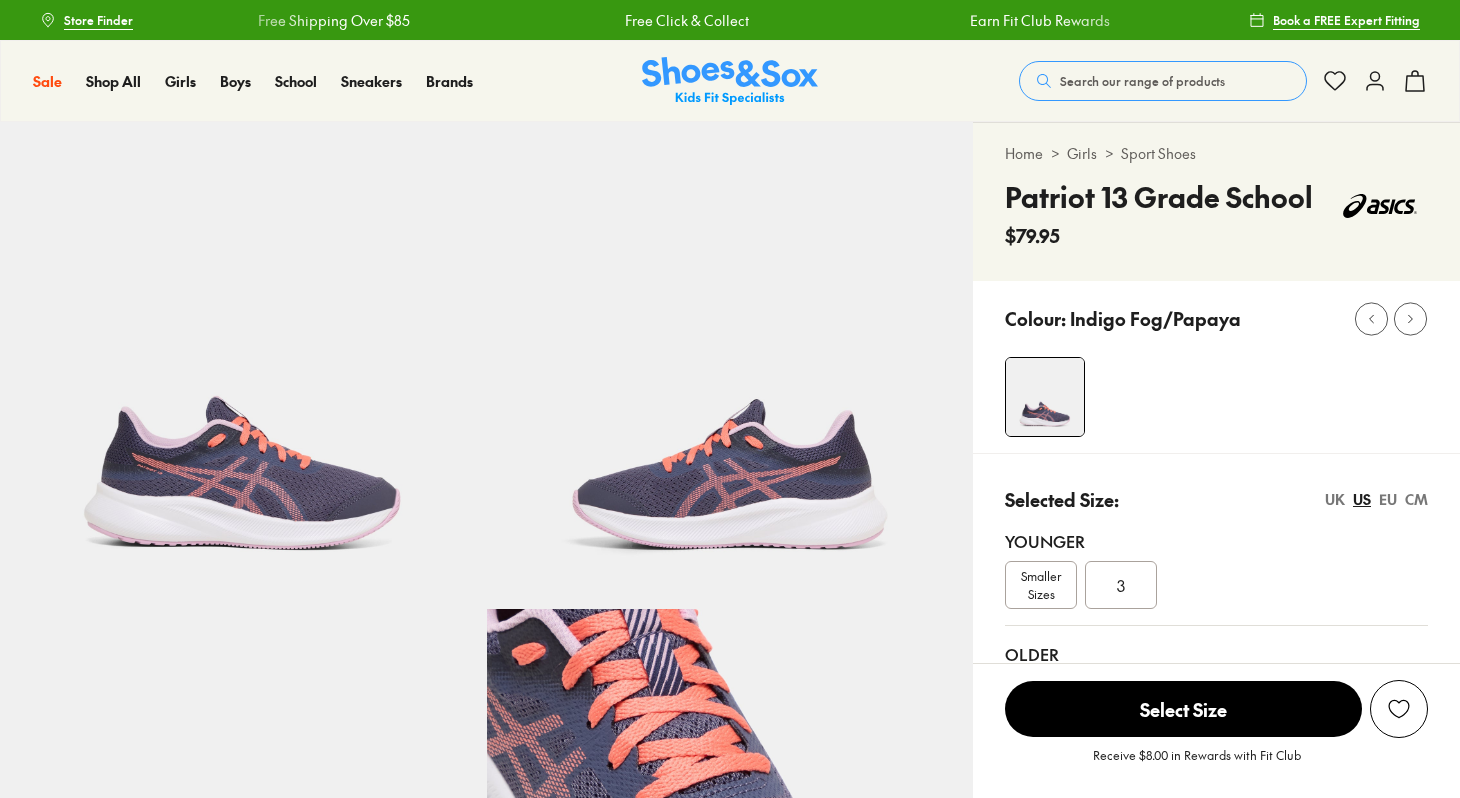 scroll, scrollTop: 0, scrollLeft: 0, axis: both 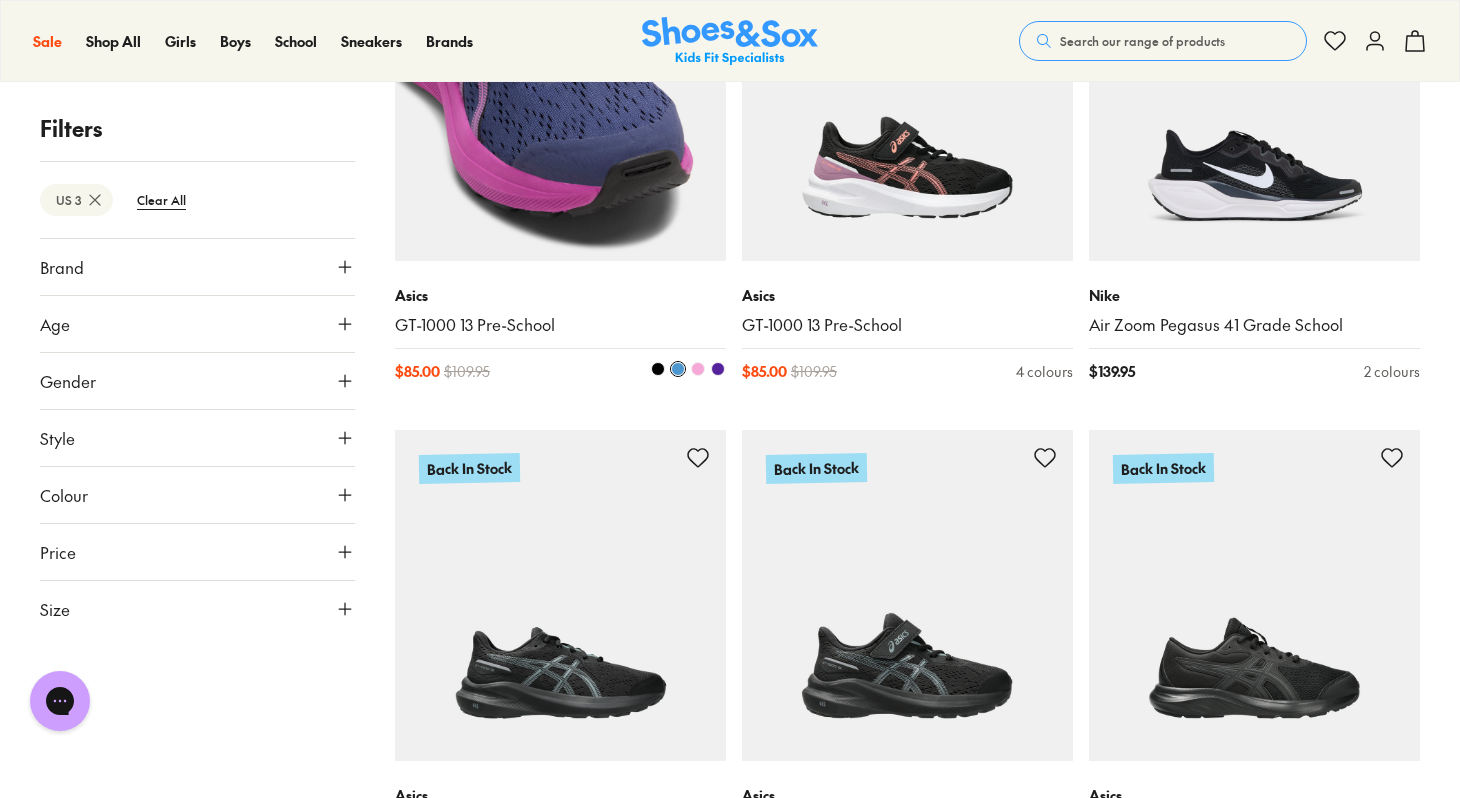 click at bounding box center [560, 95] 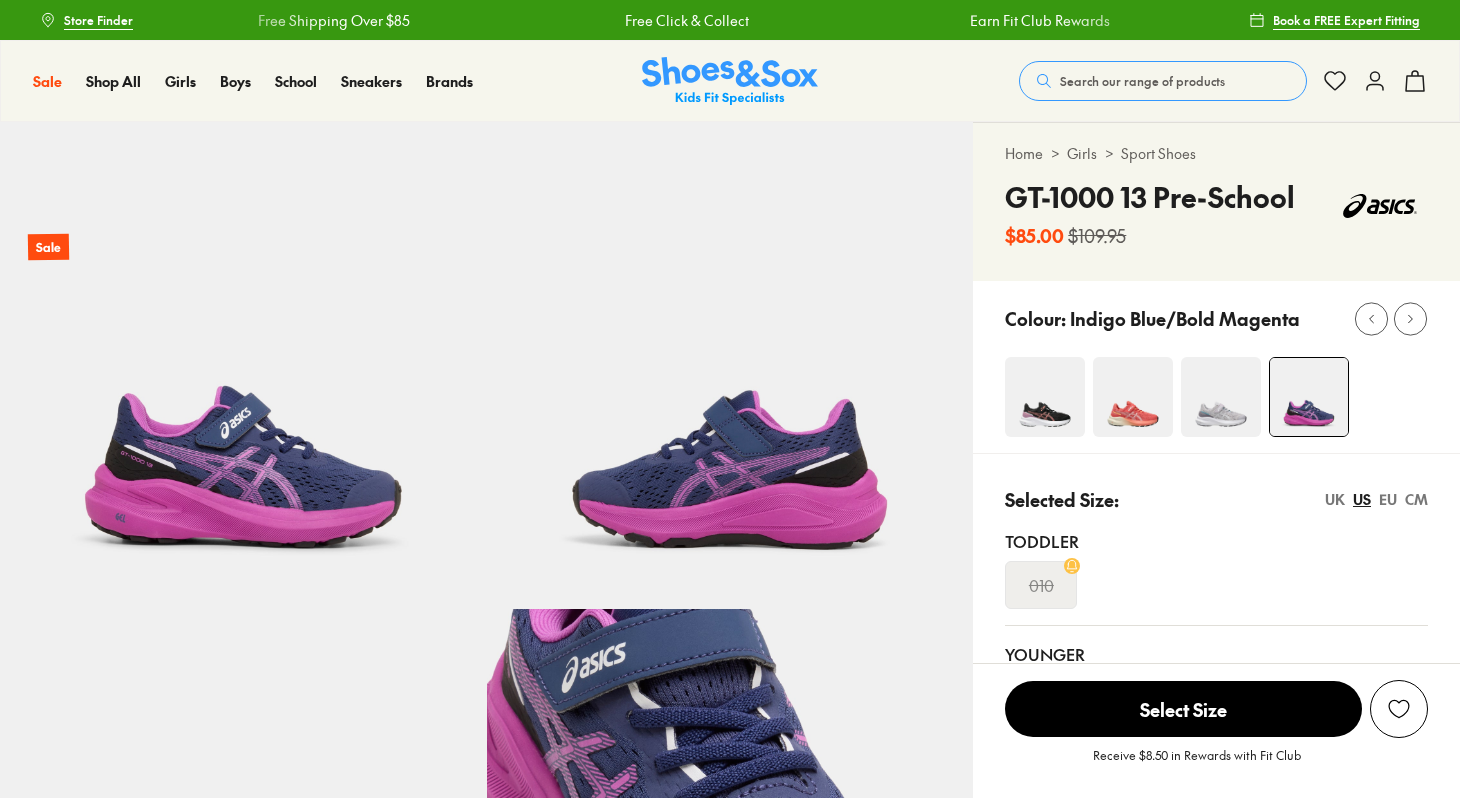 scroll, scrollTop: 0, scrollLeft: 0, axis: both 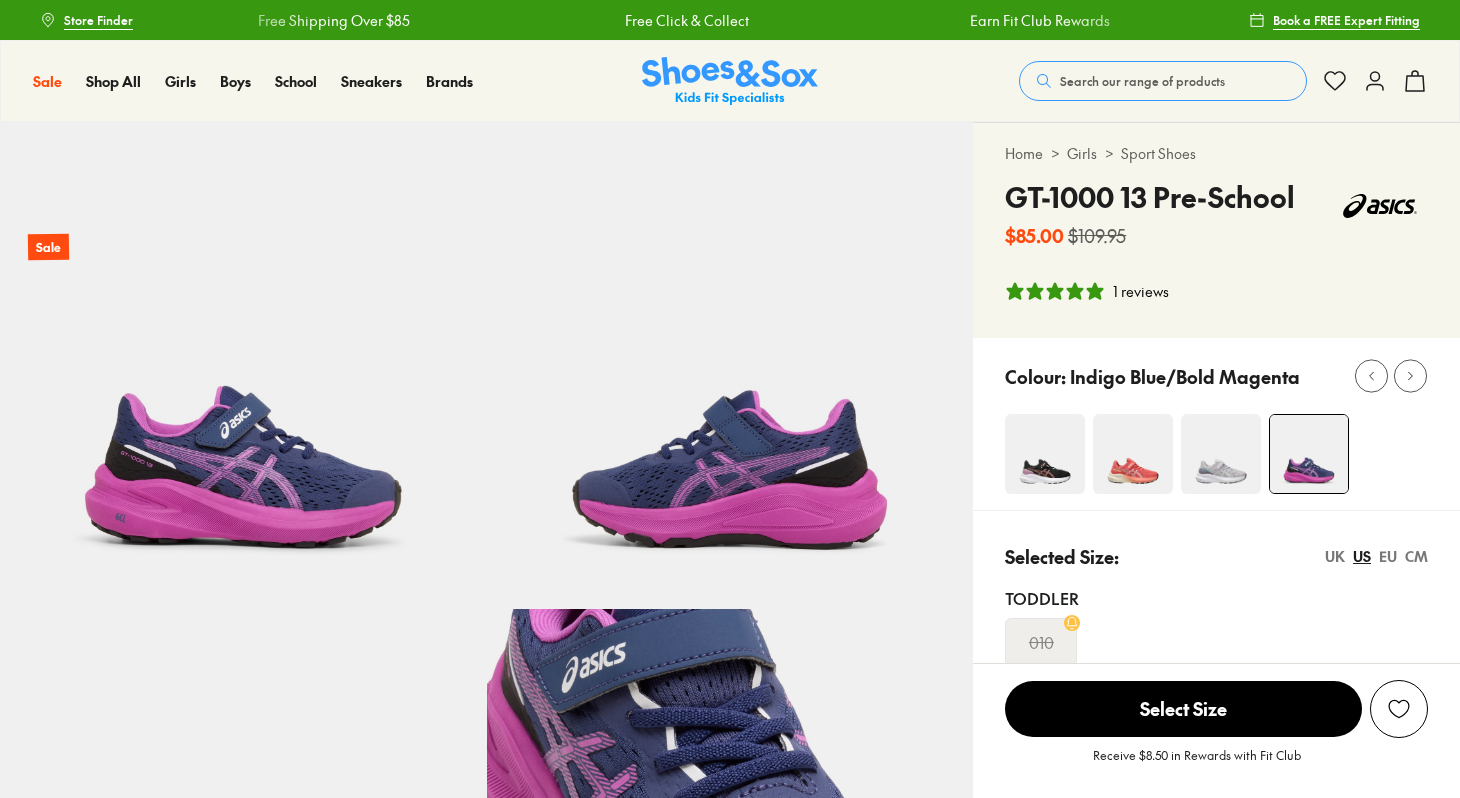 select on "*" 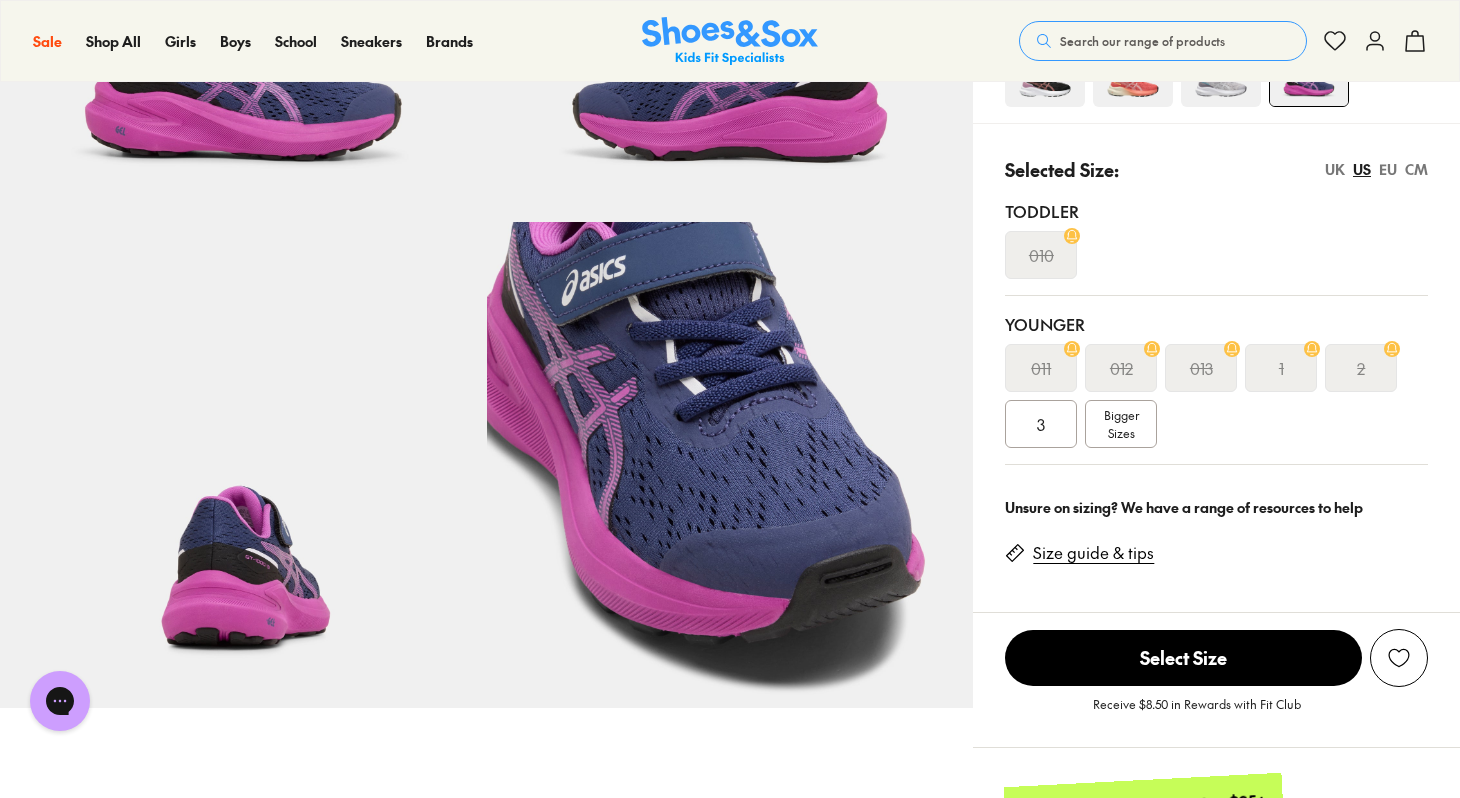 scroll, scrollTop: 0, scrollLeft: 0, axis: both 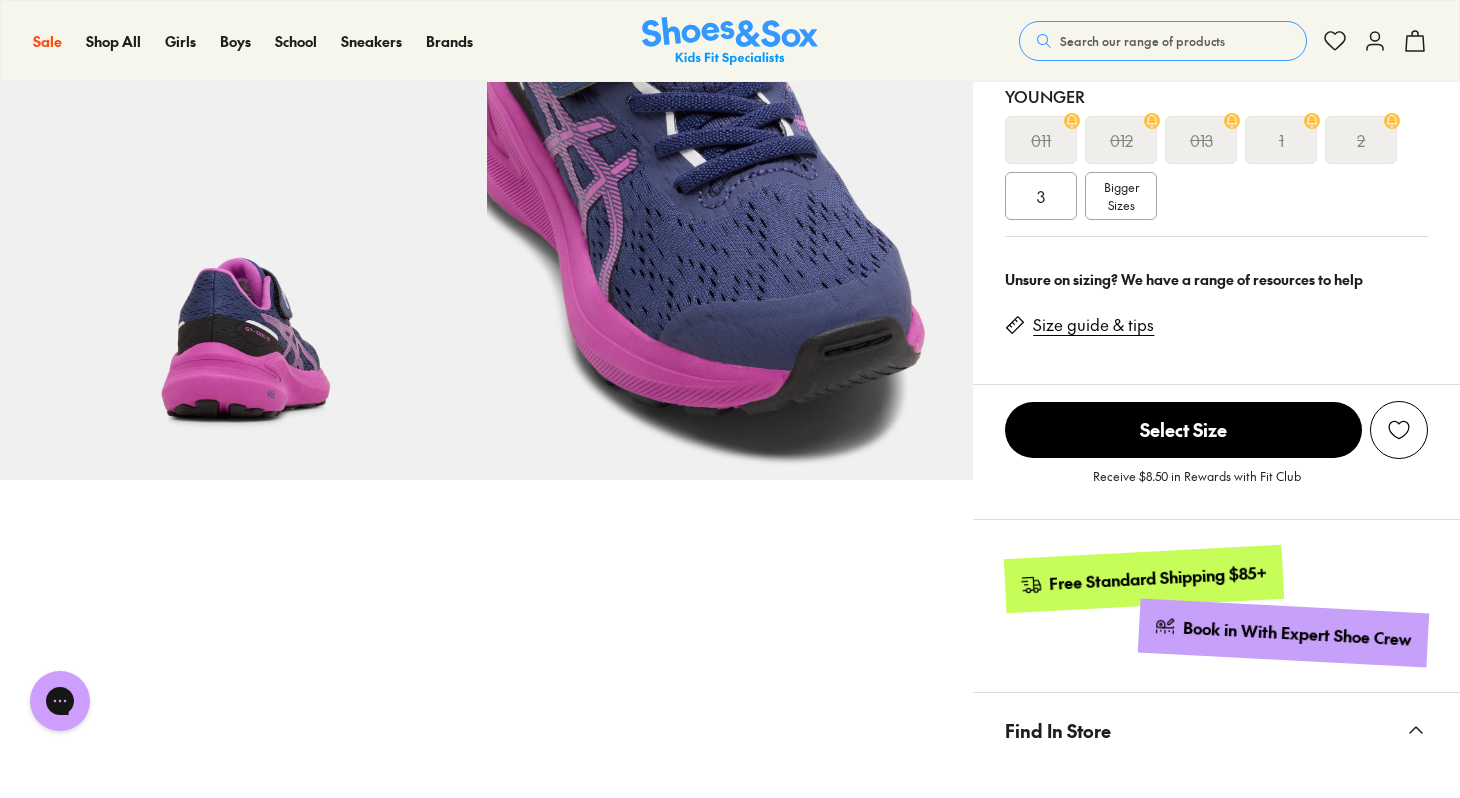 click on "Bigger Sizes" at bounding box center [1121, 196] 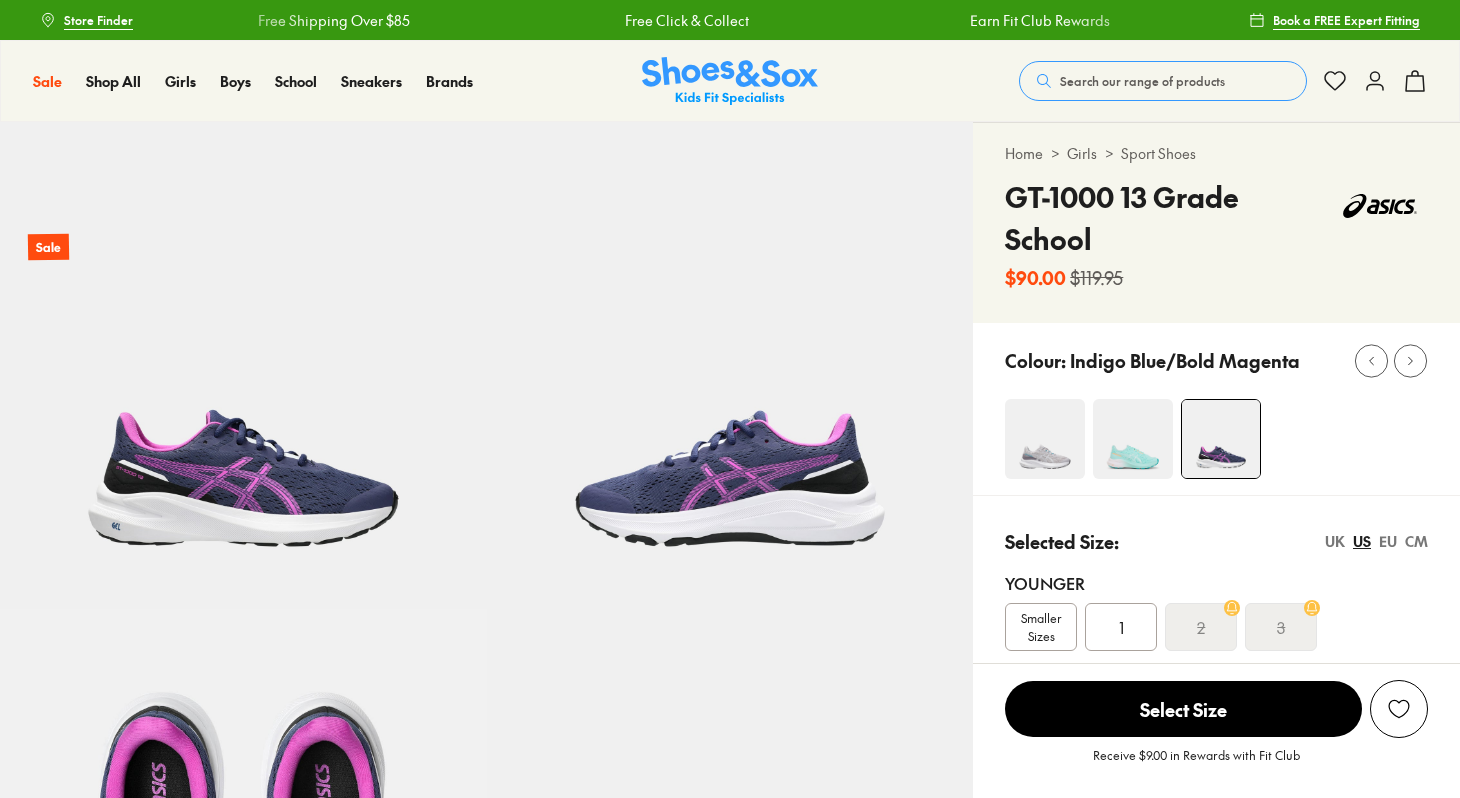 scroll, scrollTop: 0, scrollLeft: 0, axis: both 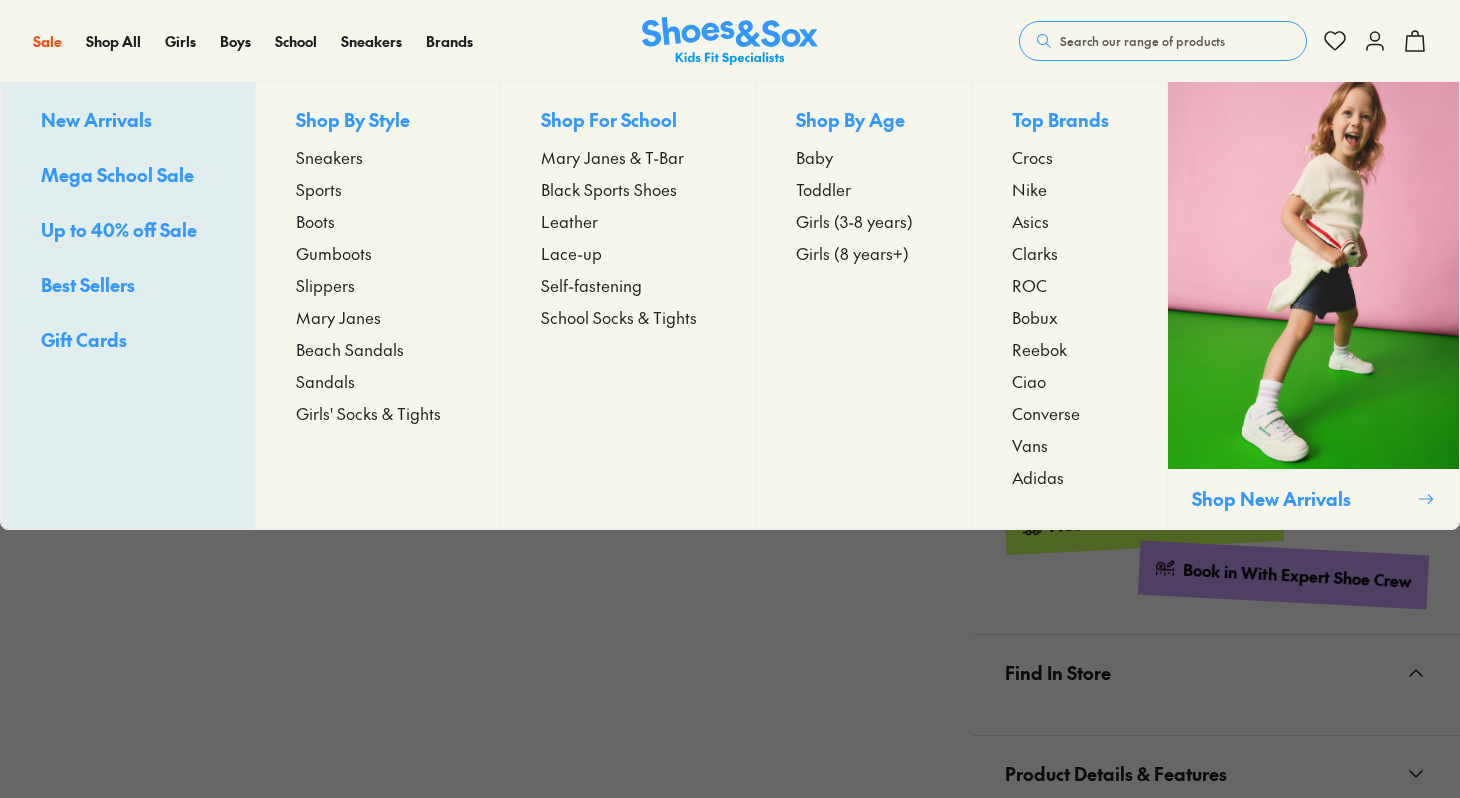 select on "*" 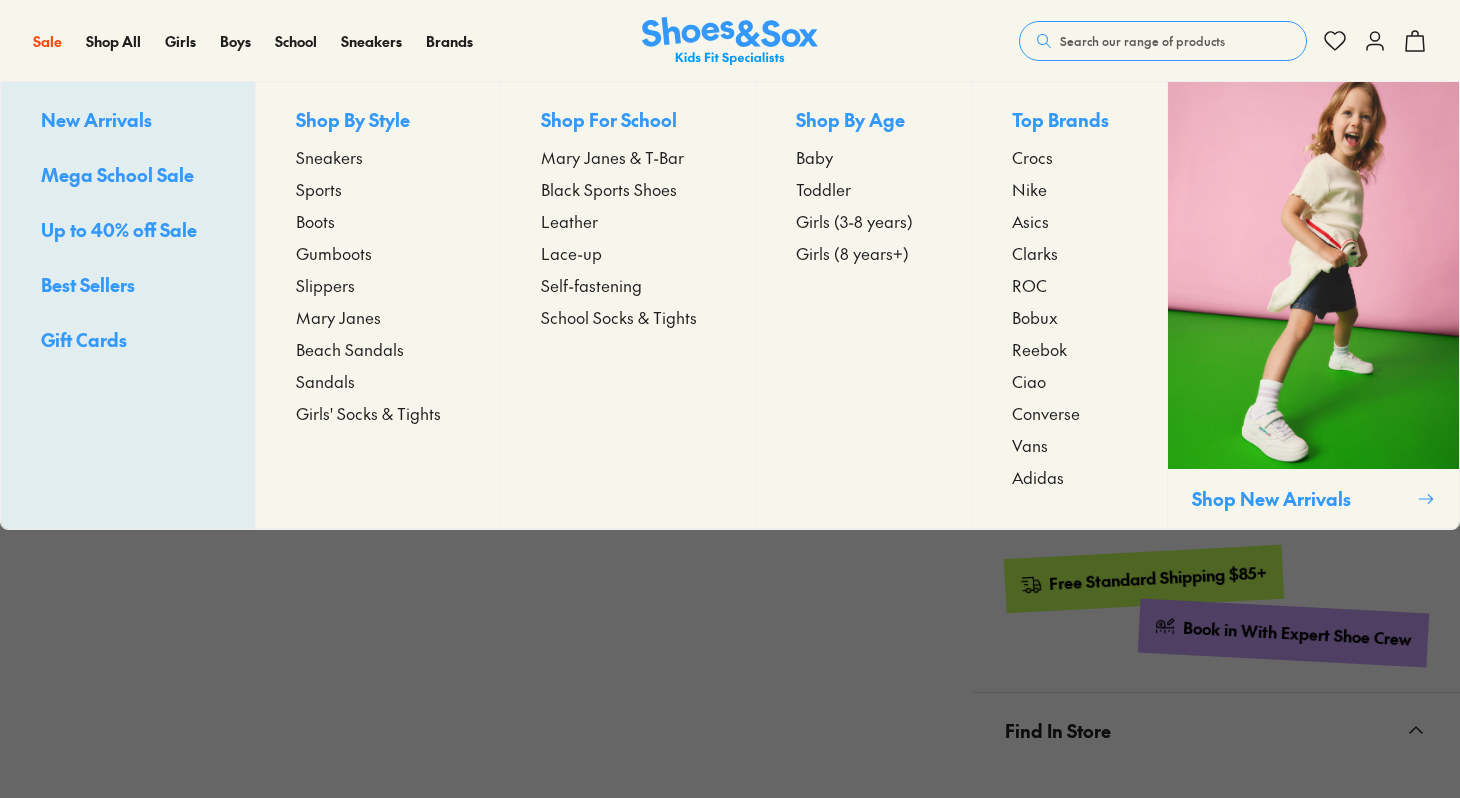 scroll, scrollTop: 615, scrollLeft: 0, axis: vertical 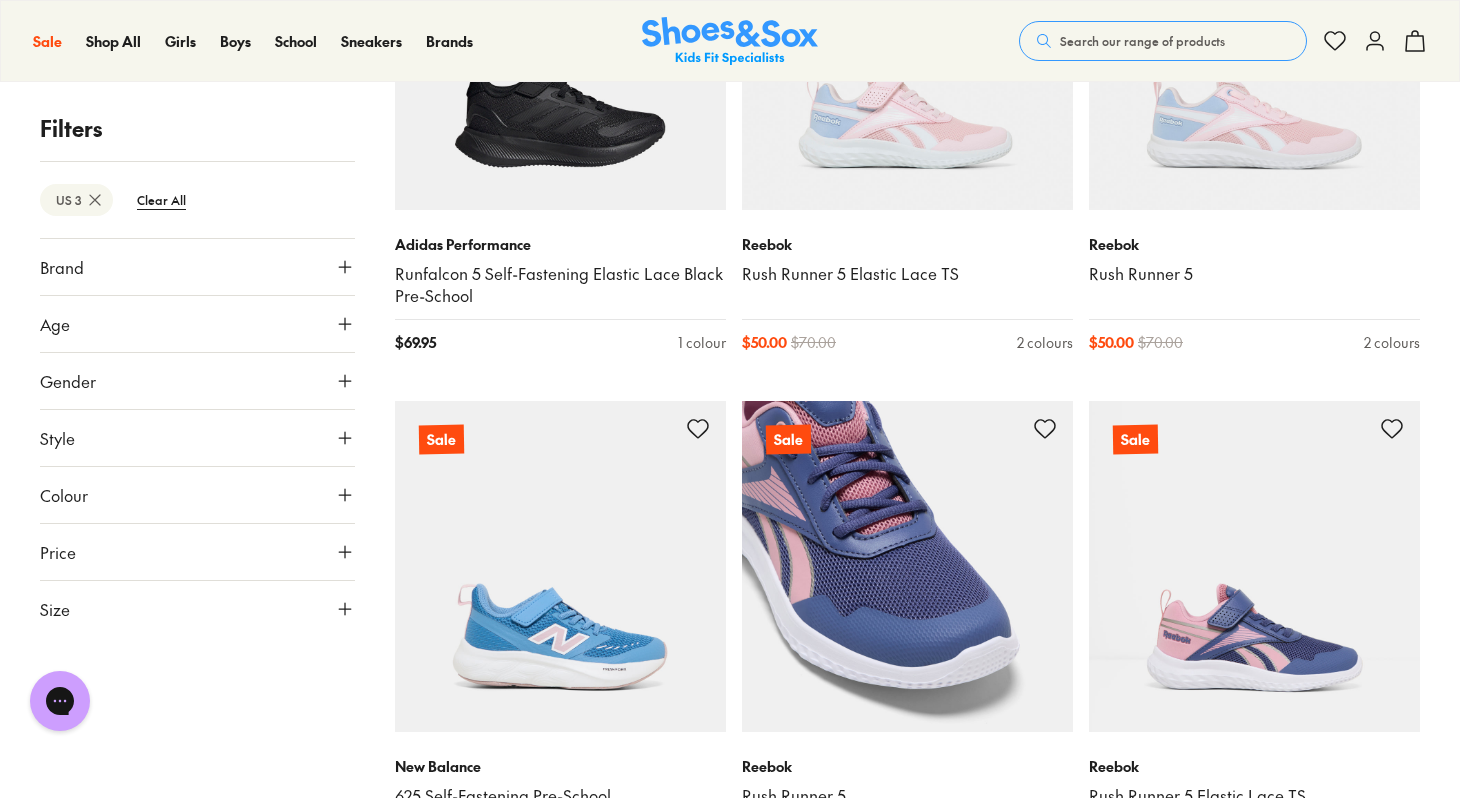 click at bounding box center (907, 566) 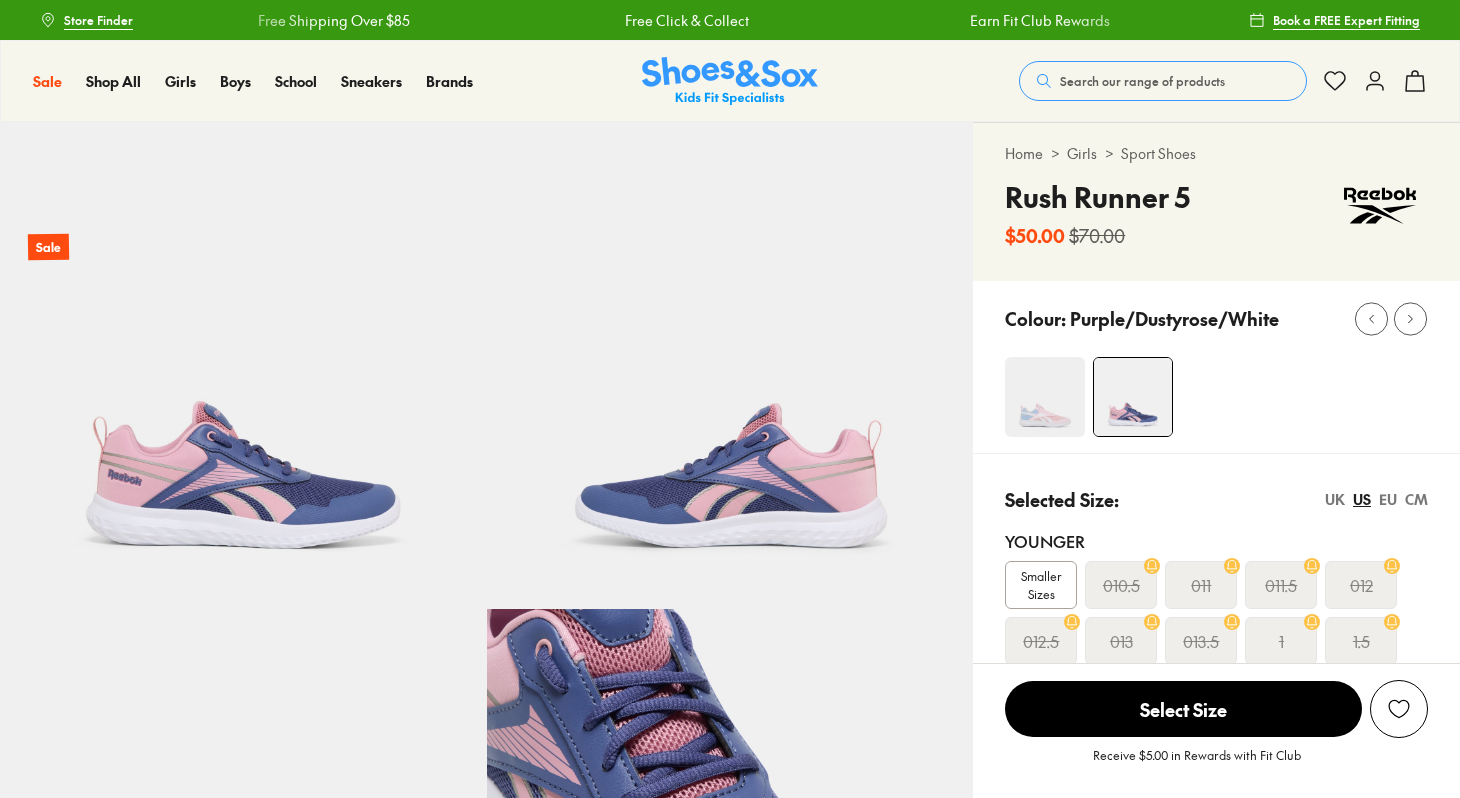 scroll, scrollTop: 0, scrollLeft: 0, axis: both 